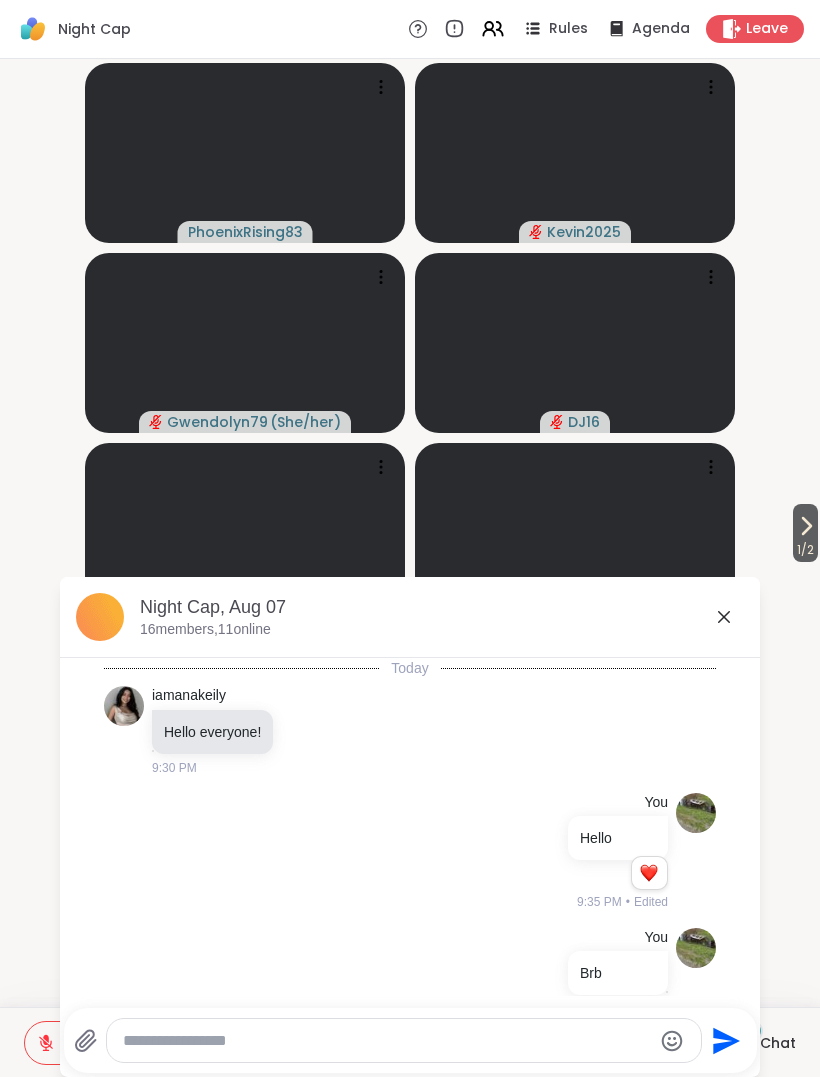 scroll, scrollTop: 0, scrollLeft: 0, axis: both 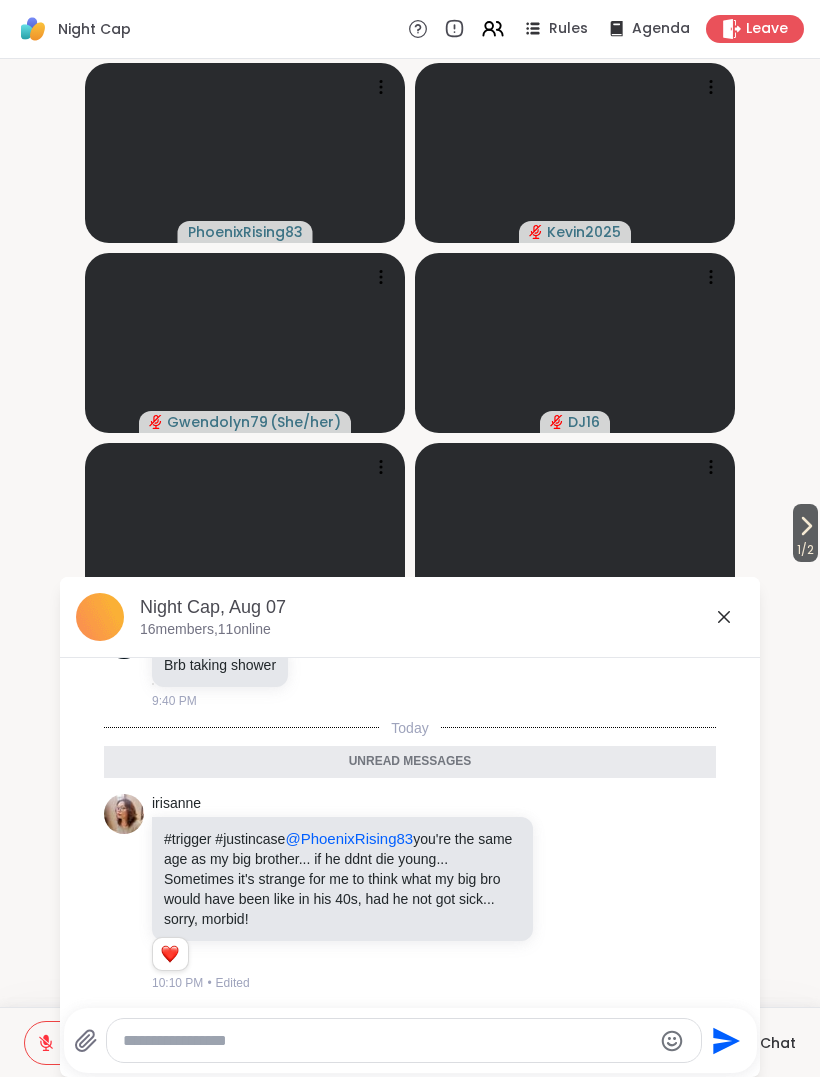click at bounding box center (387, 1041) 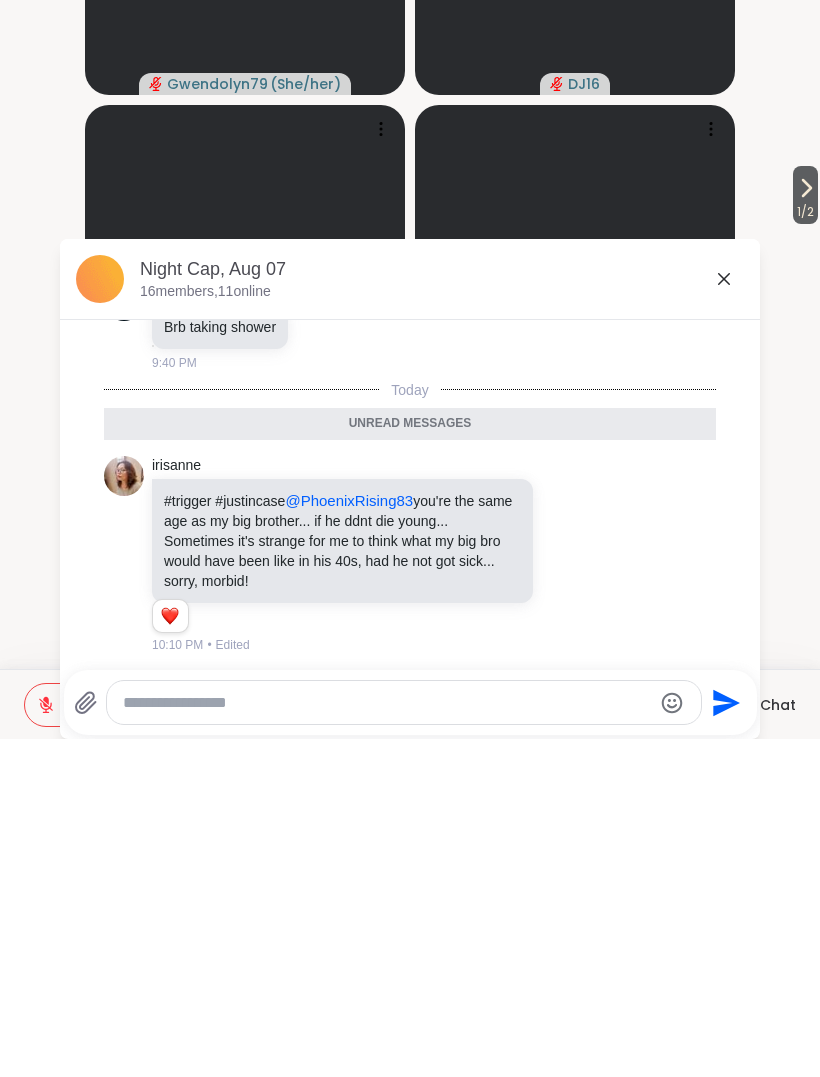 scroll, scrollTop: 0, scrollLeft: 0, axis: both 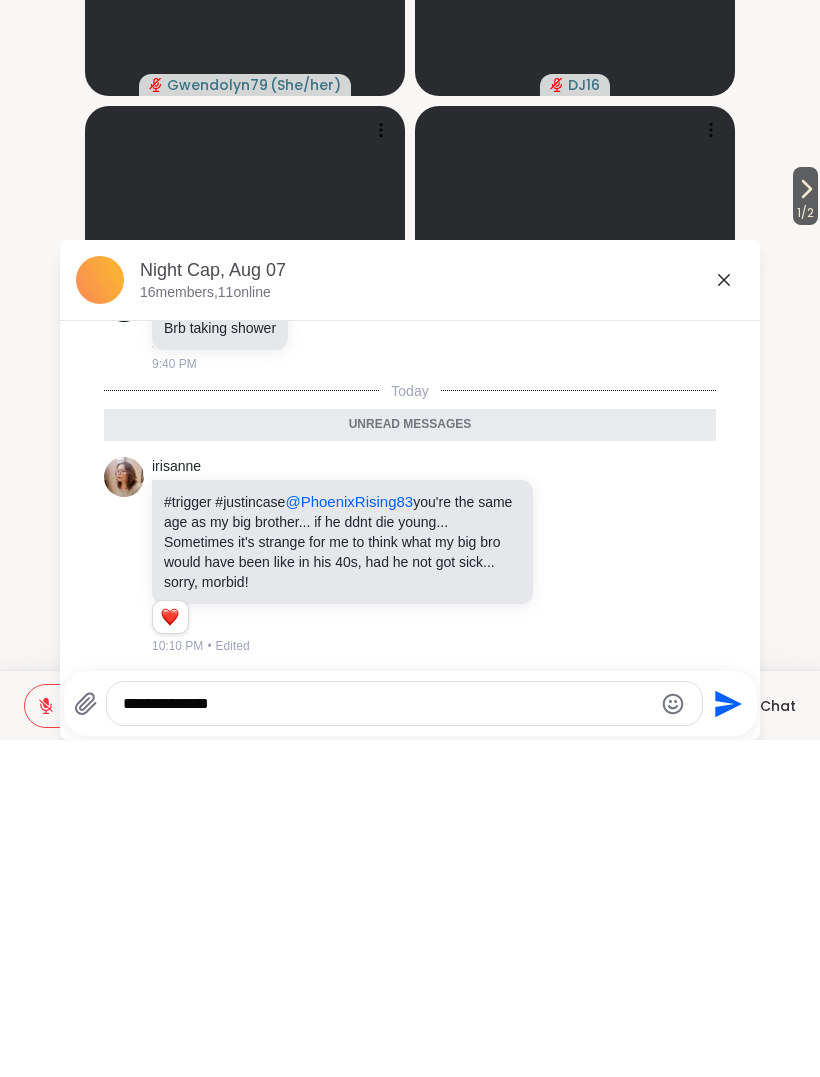 type on "**********" 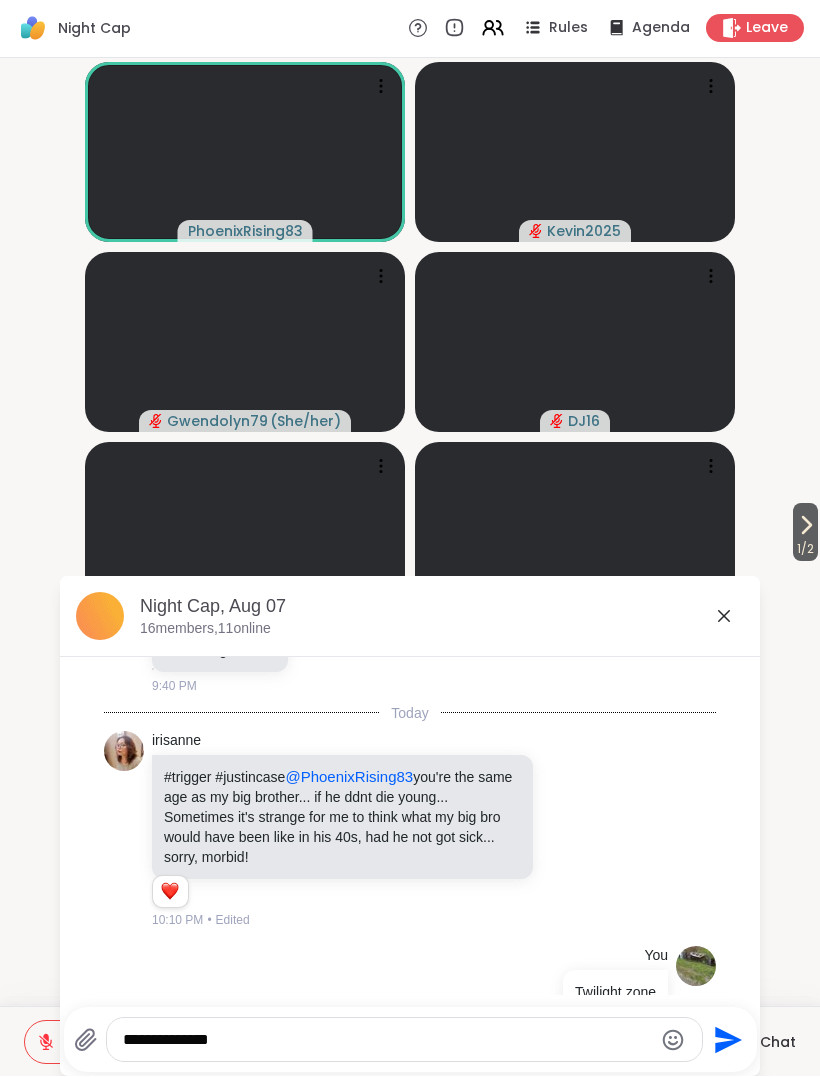 scroll, scrollTop: 474, scrollLeft: 0, axis: vertical 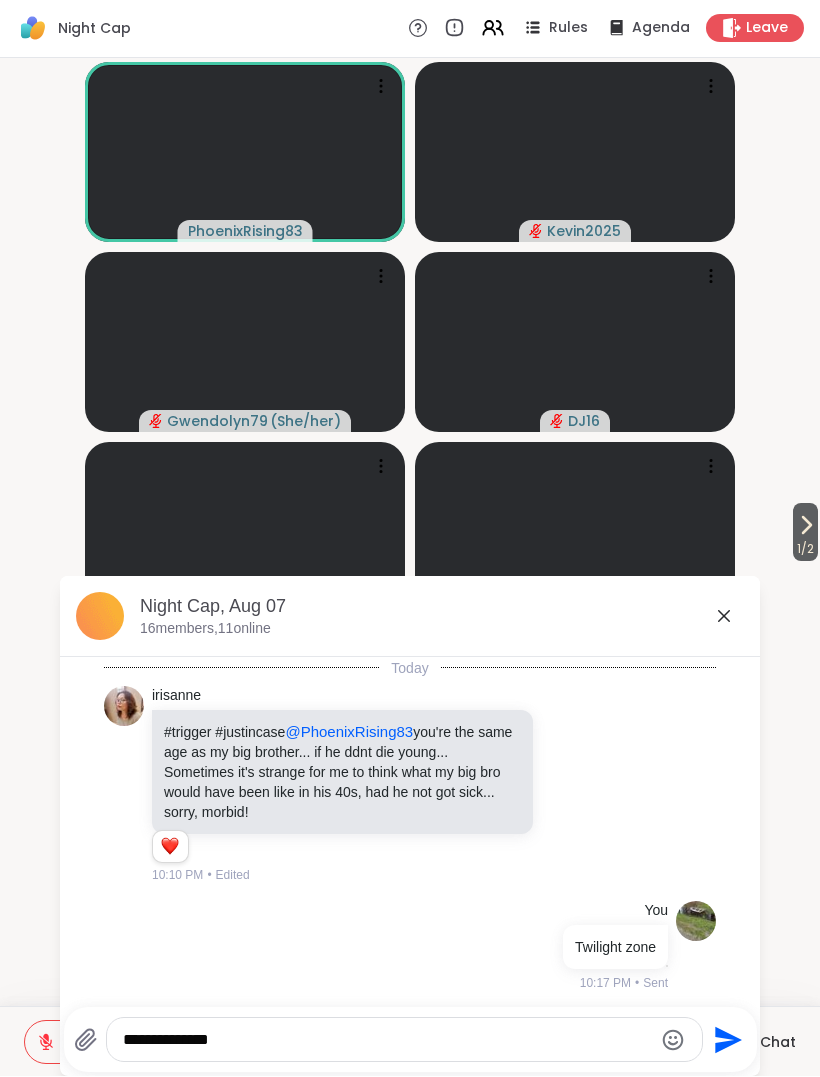 click on "**********" at bounding box center (387, 1041) 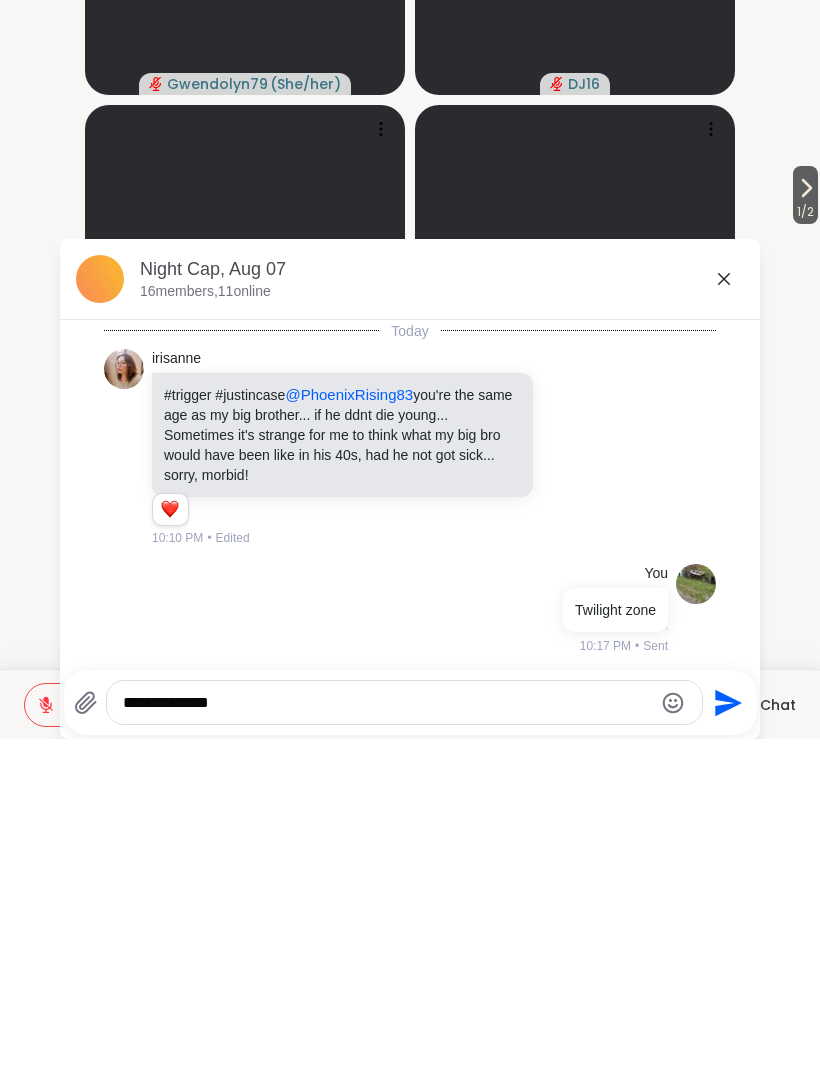 scroll, scrollTop: 1, scrollLeft: 0, axis: vertical 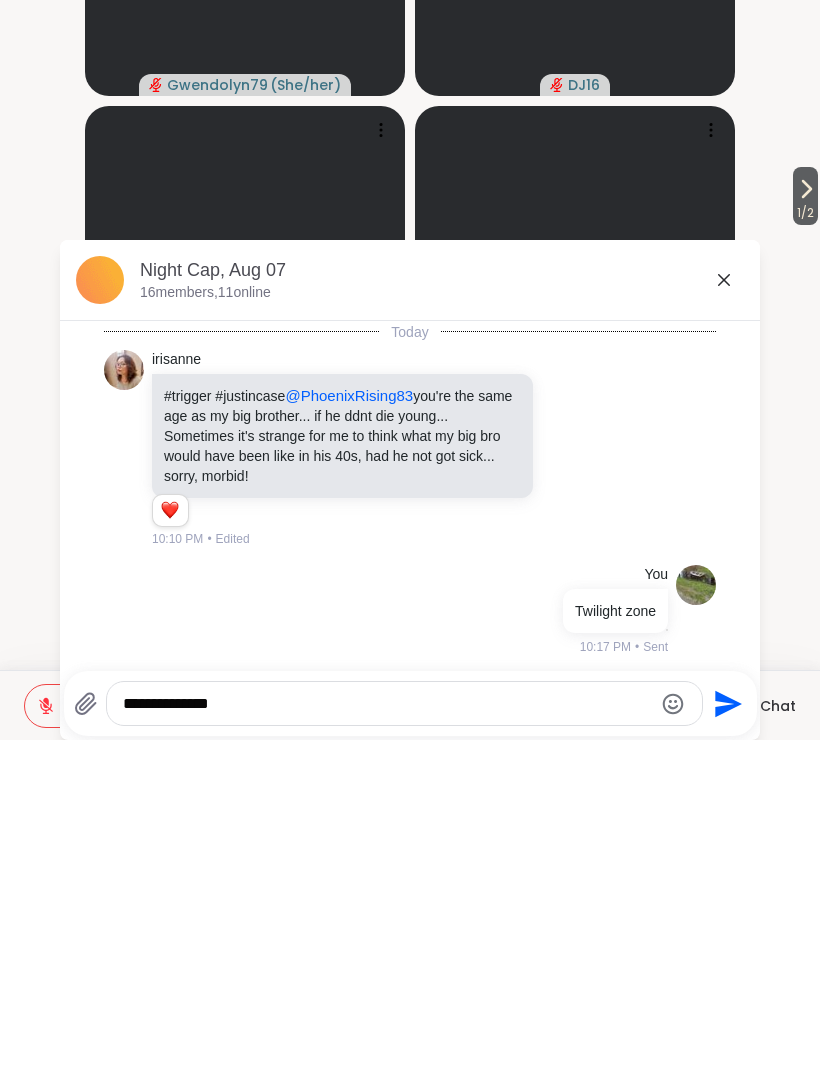 click 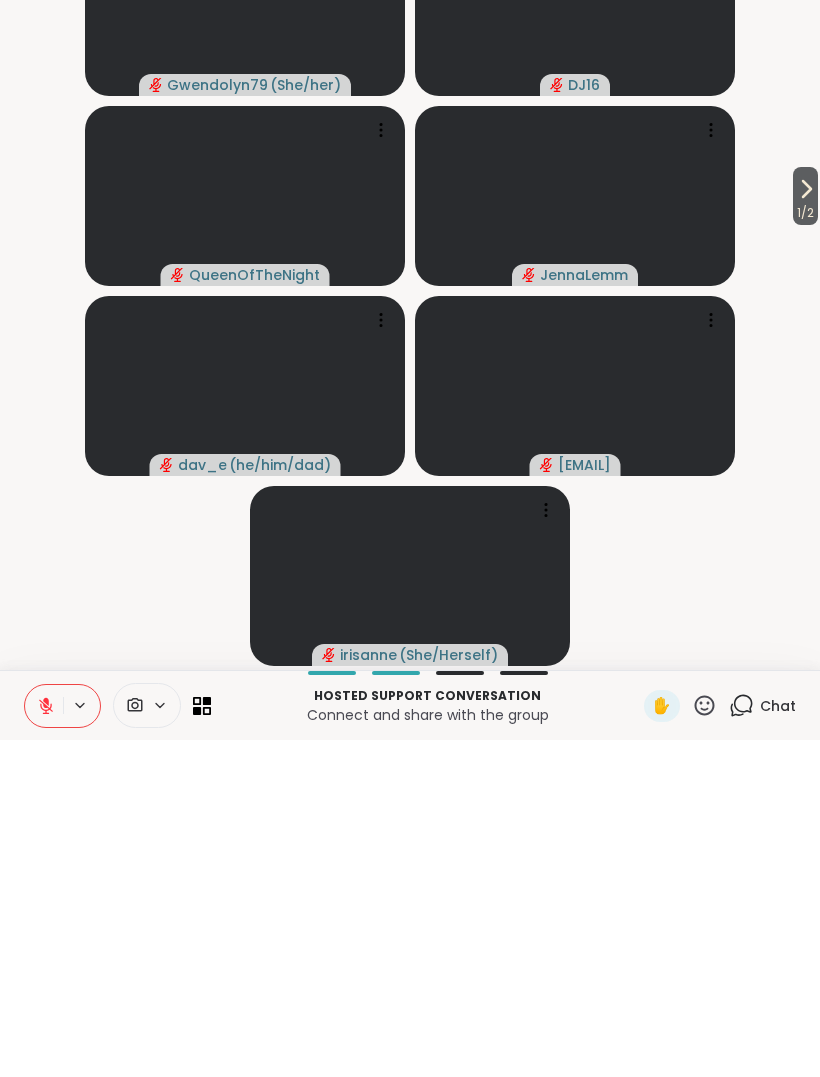 scroll, scrollTop: 0, scrollLeft: 0, axis: both 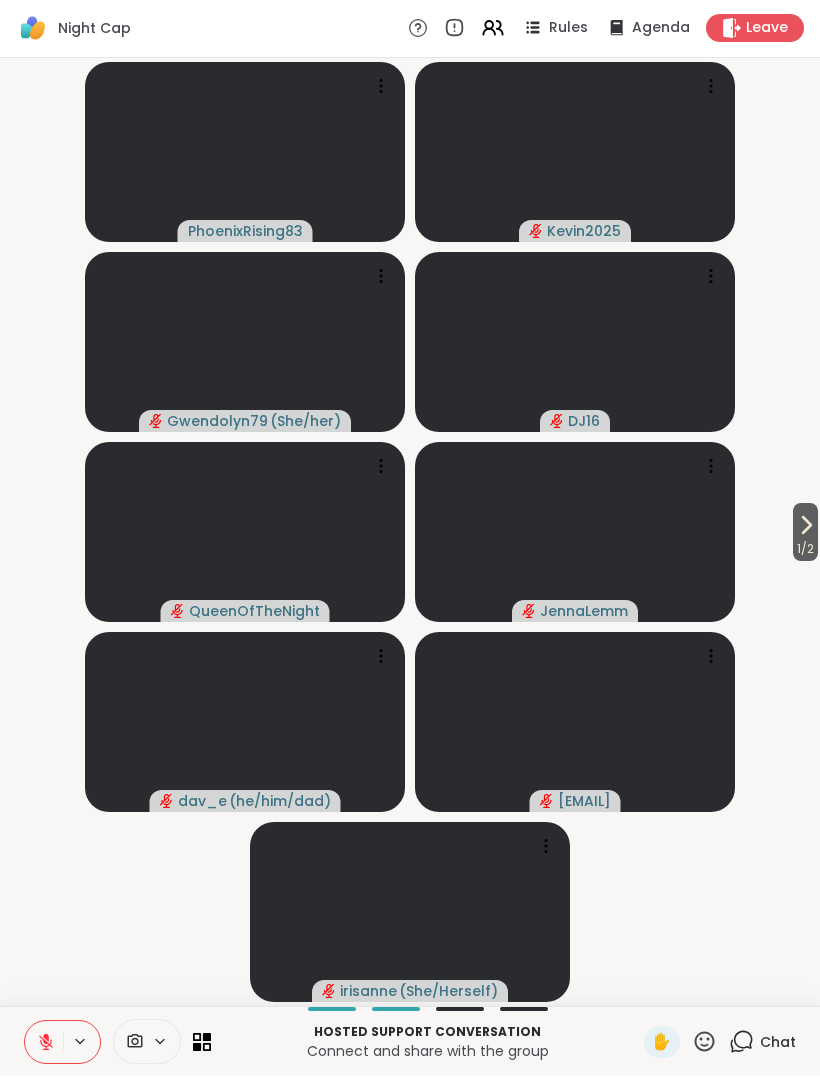click 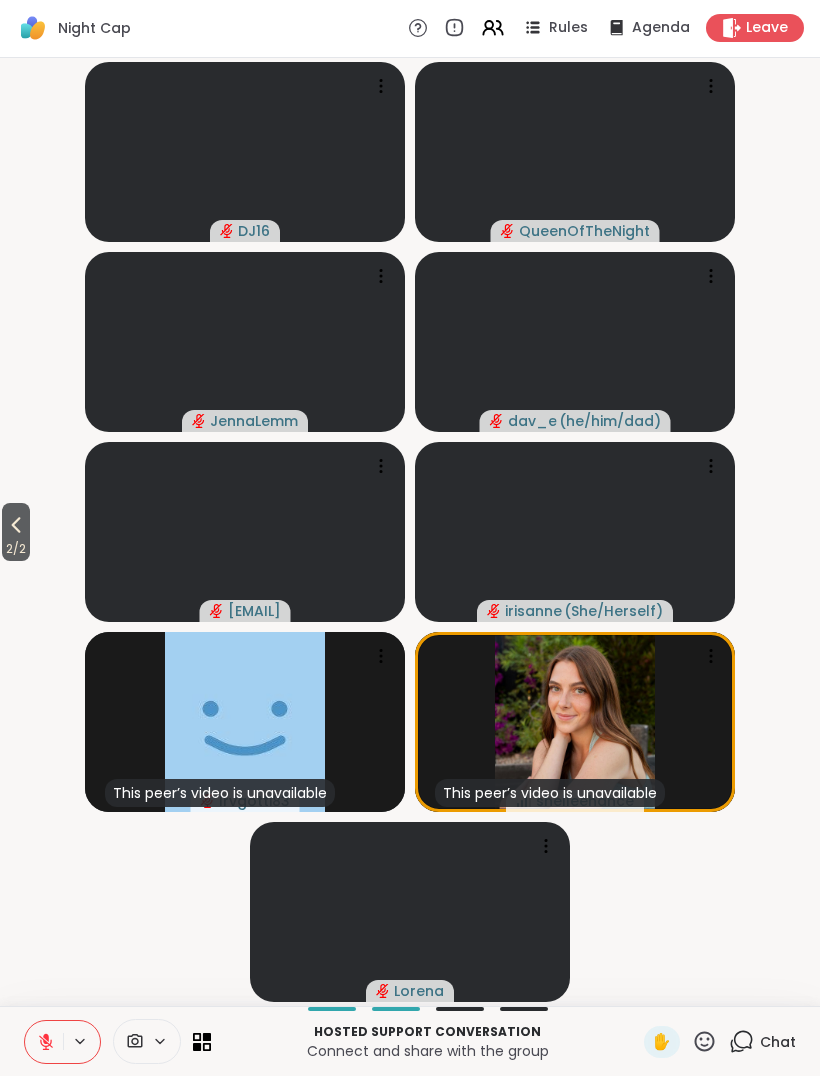 click 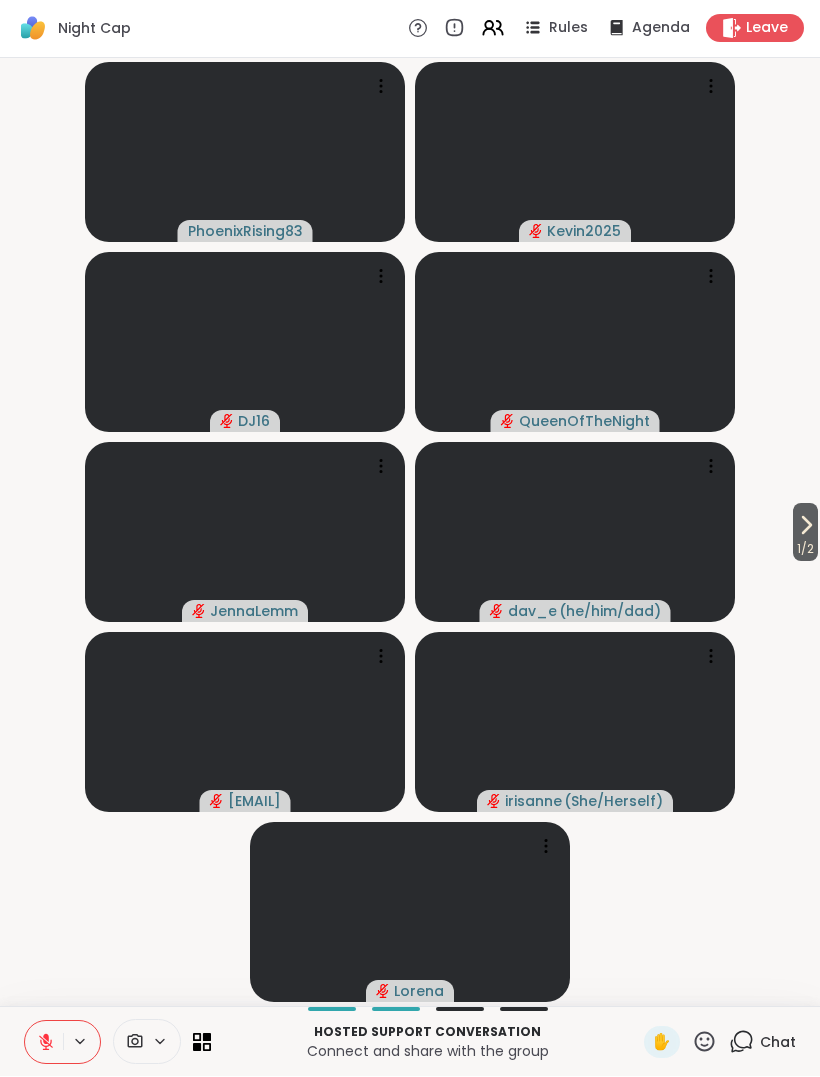 click 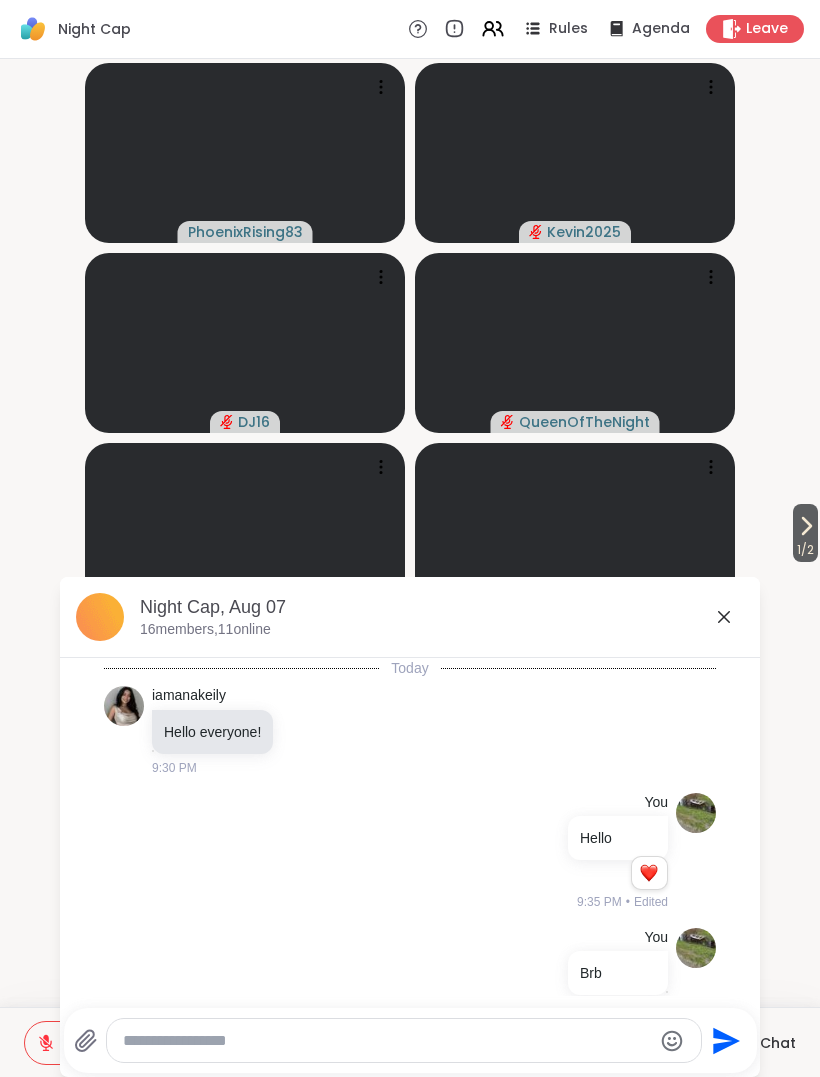 scroll, scrollTop: 454, scrollLeft: 0, axis: vertical 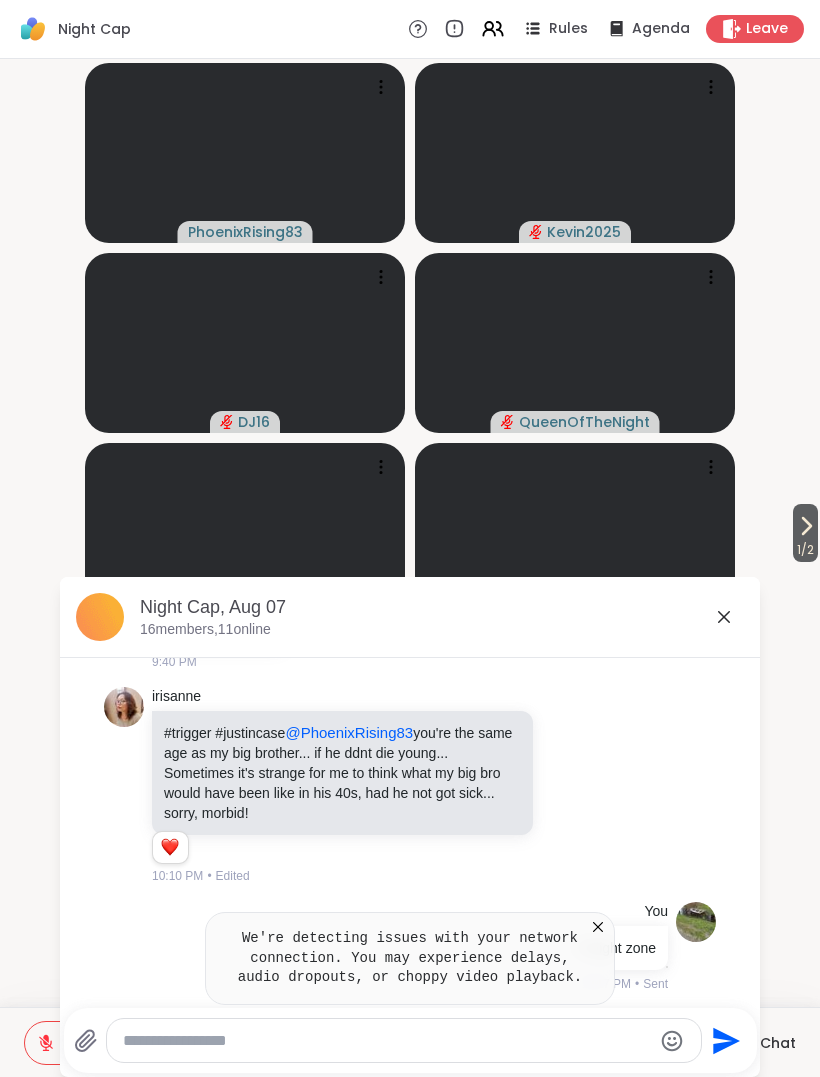 click 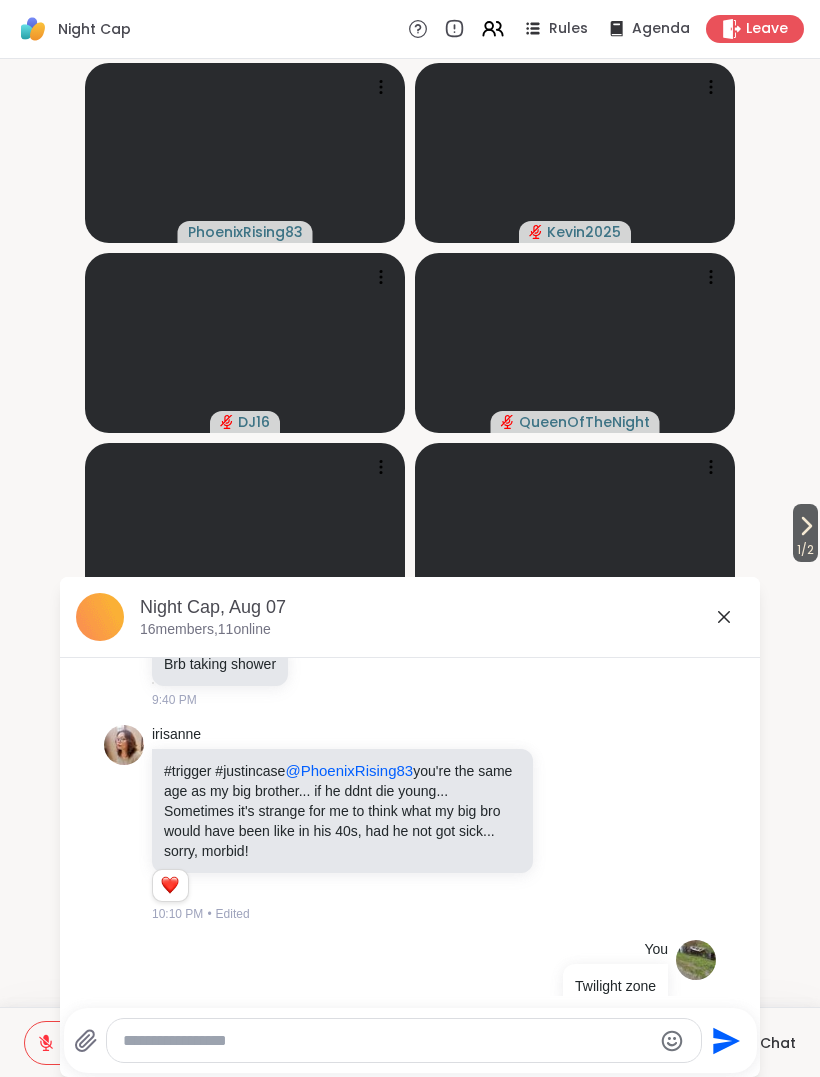 scroll, scrollTop: 454, scrollLeft: 0, axis: vertical 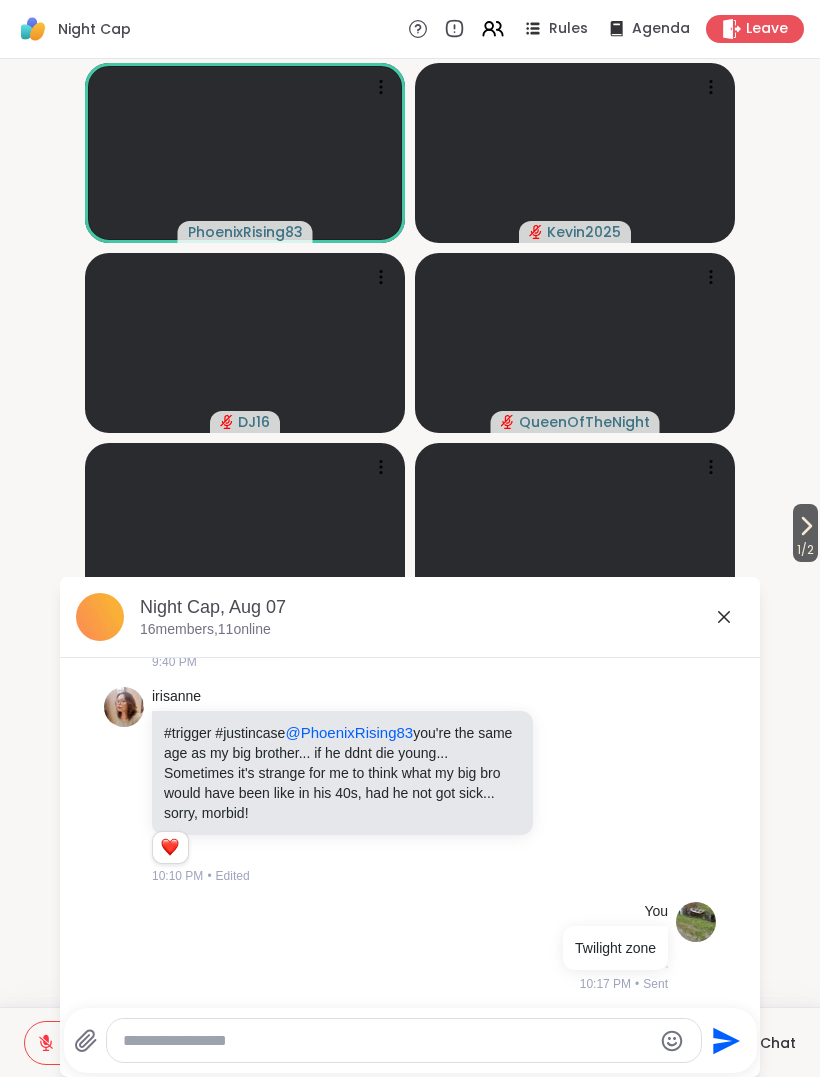 click 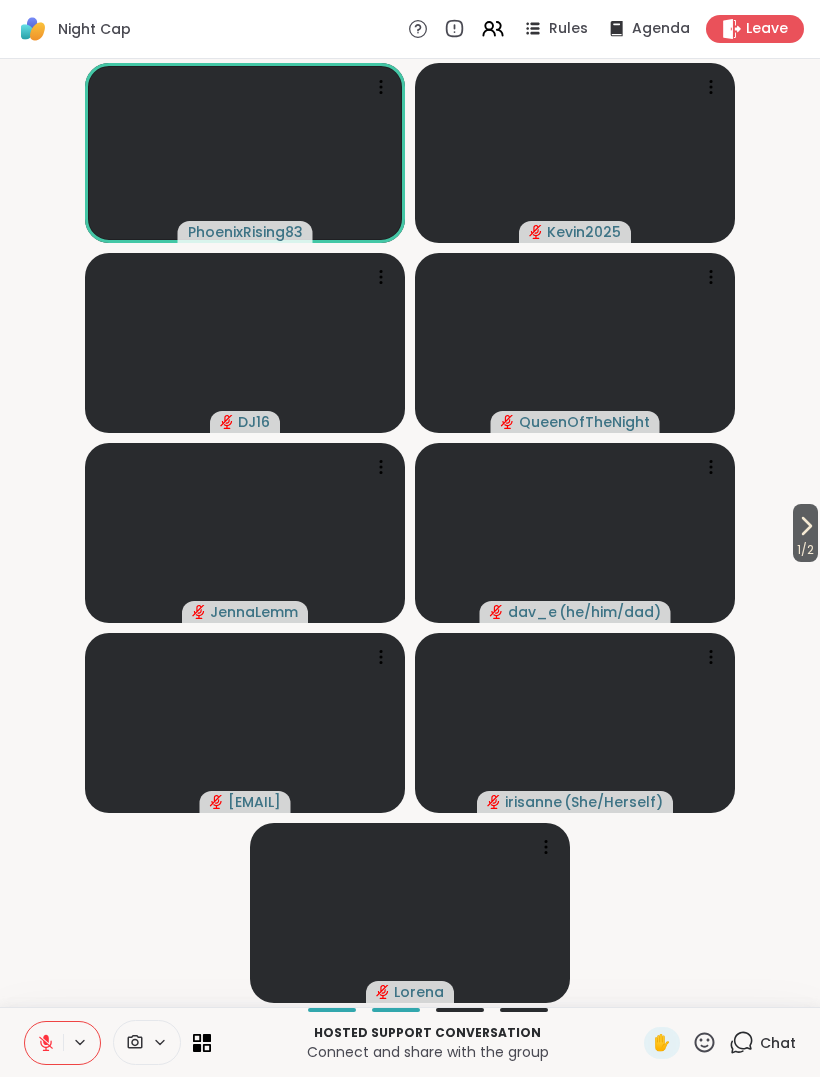 click 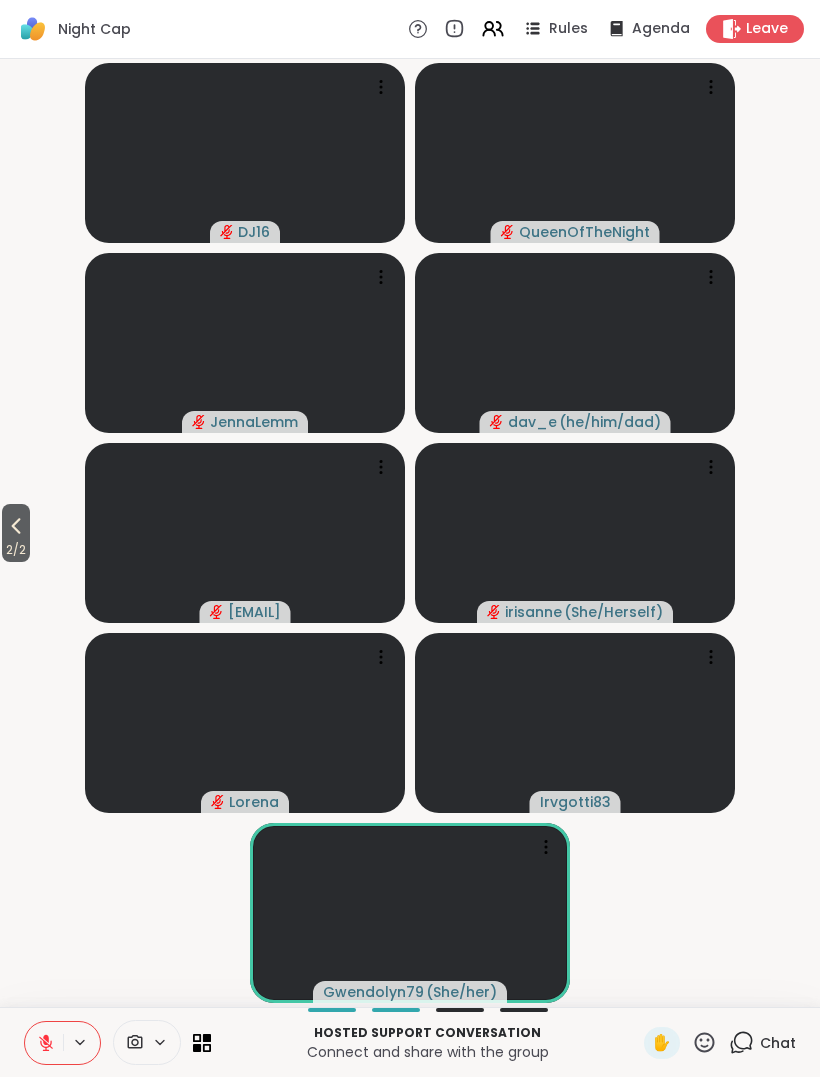 click 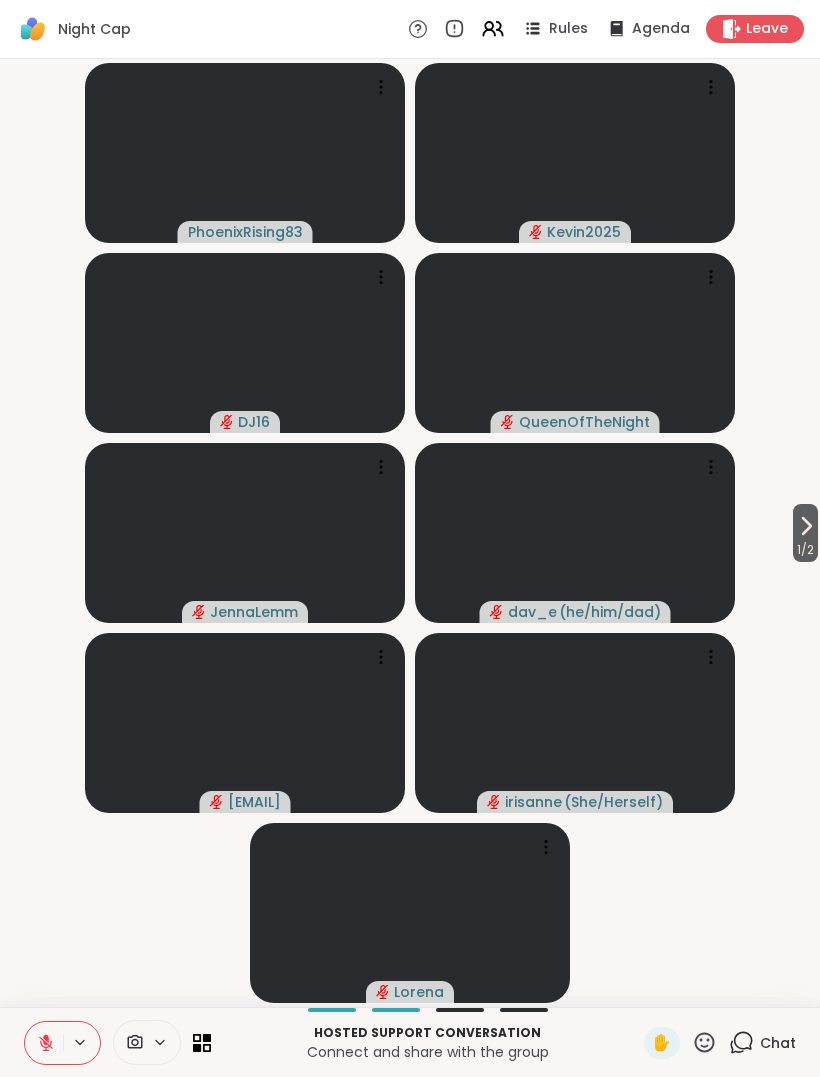 click 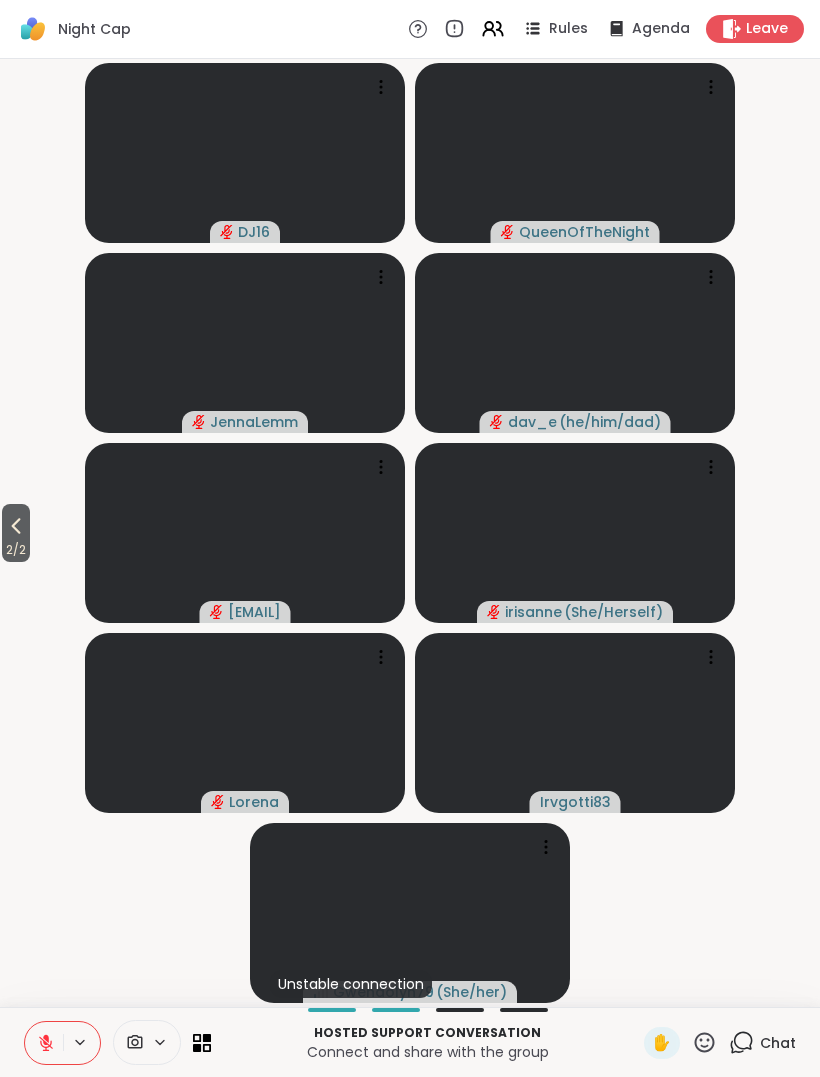 click 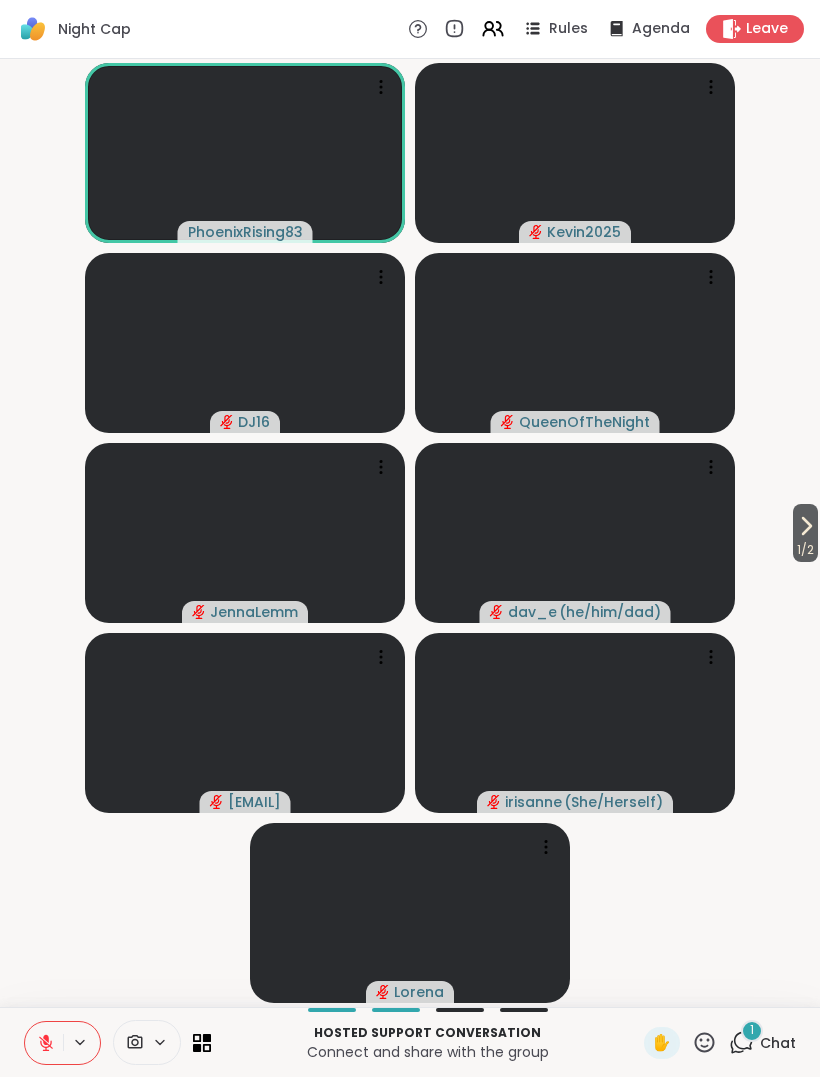click on "1 Chat" at bounding box center [762, 1043] 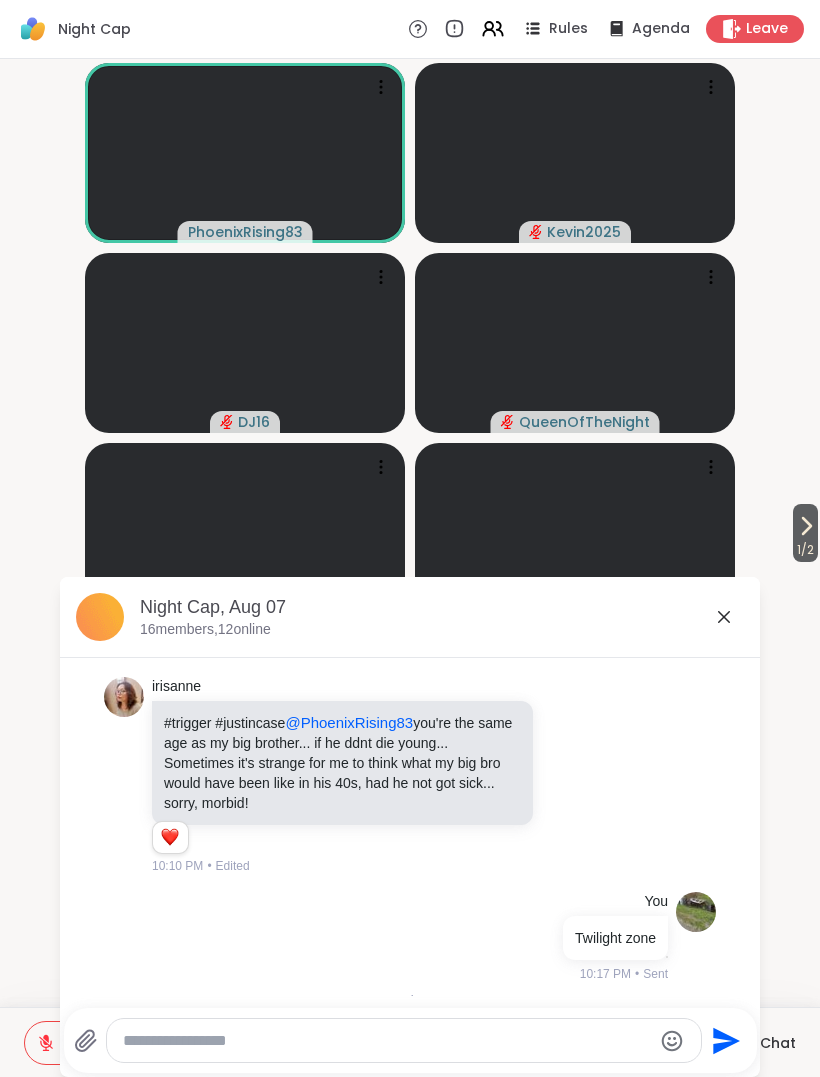 scroll, scrollTop: 627, scrollLeft: 0, axis: vertical 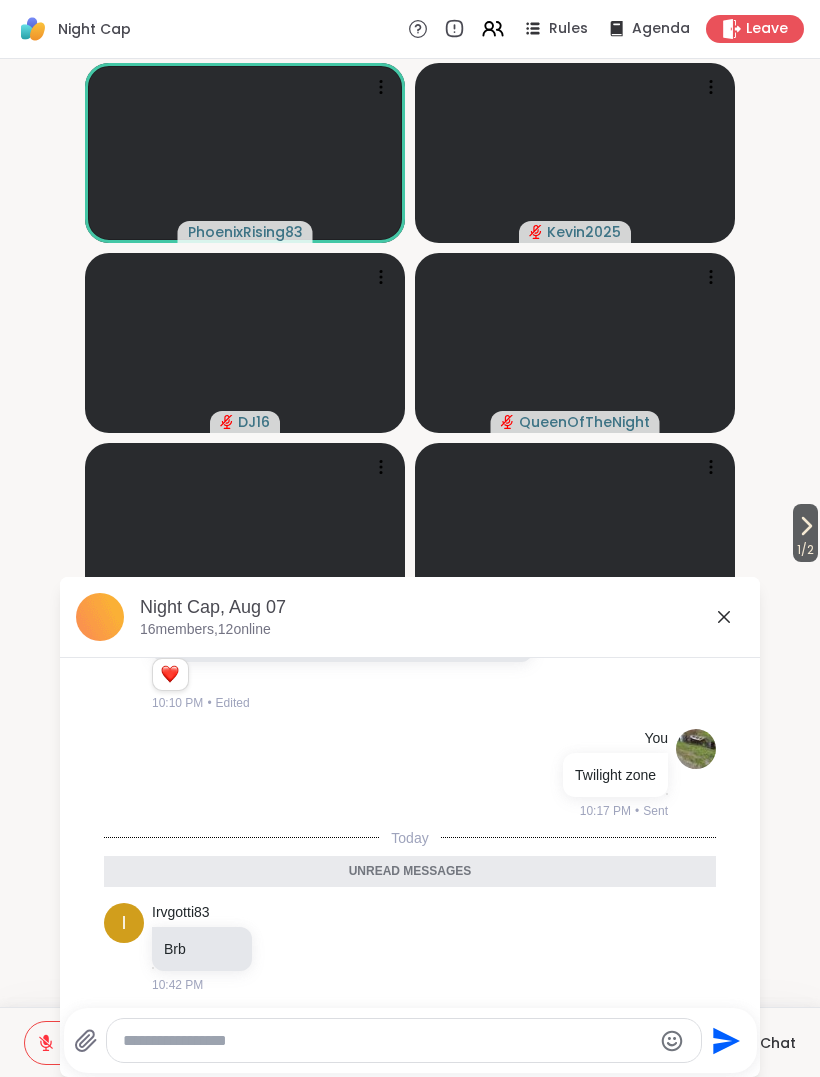 click 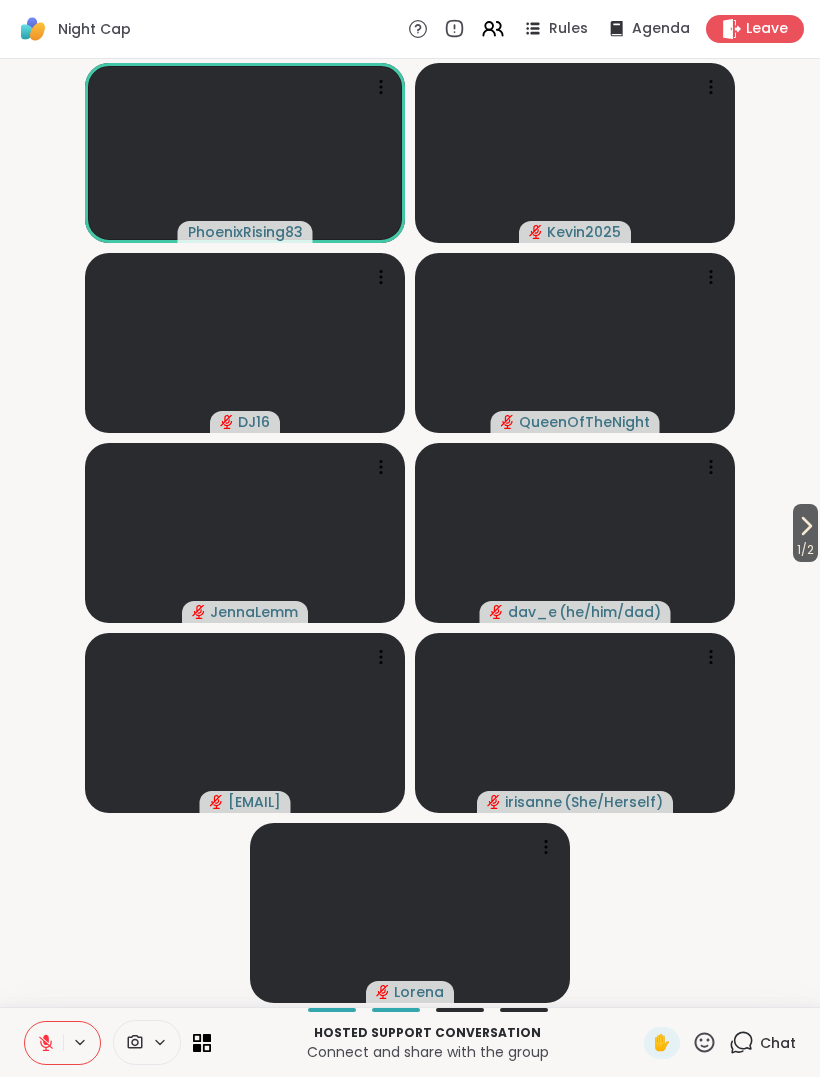 click 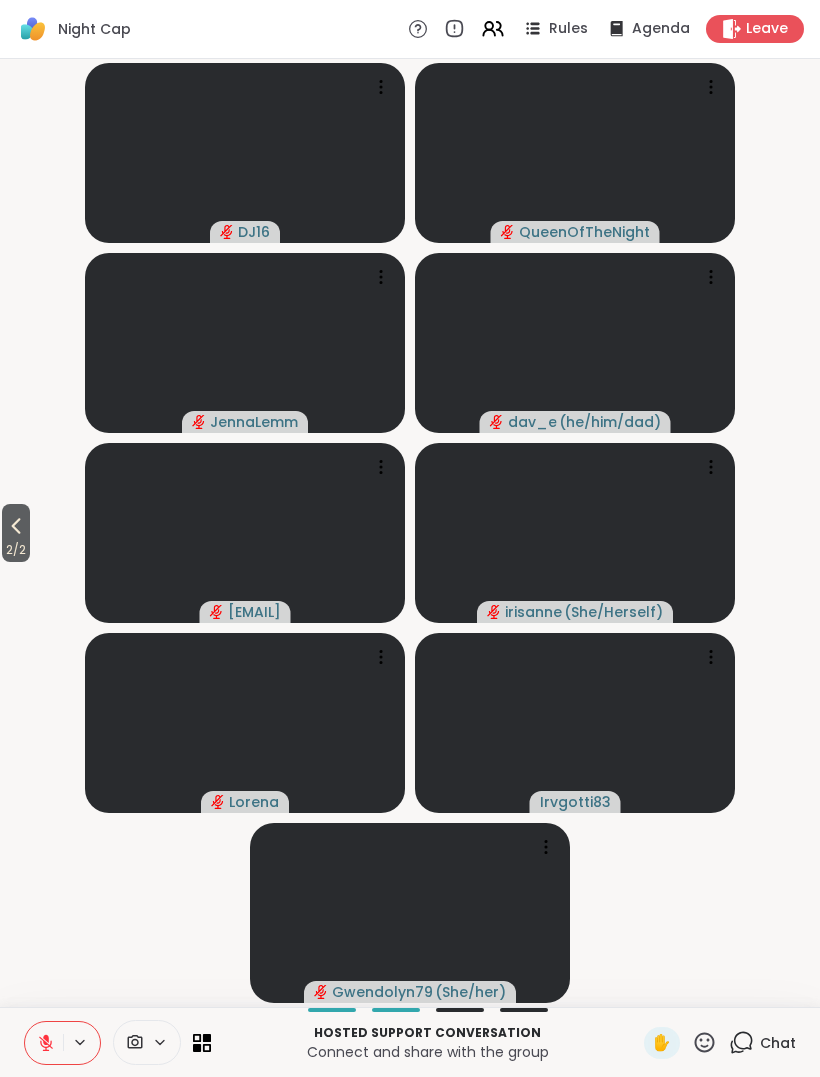 click on "2  /  2" at bounding box center (16, 550) 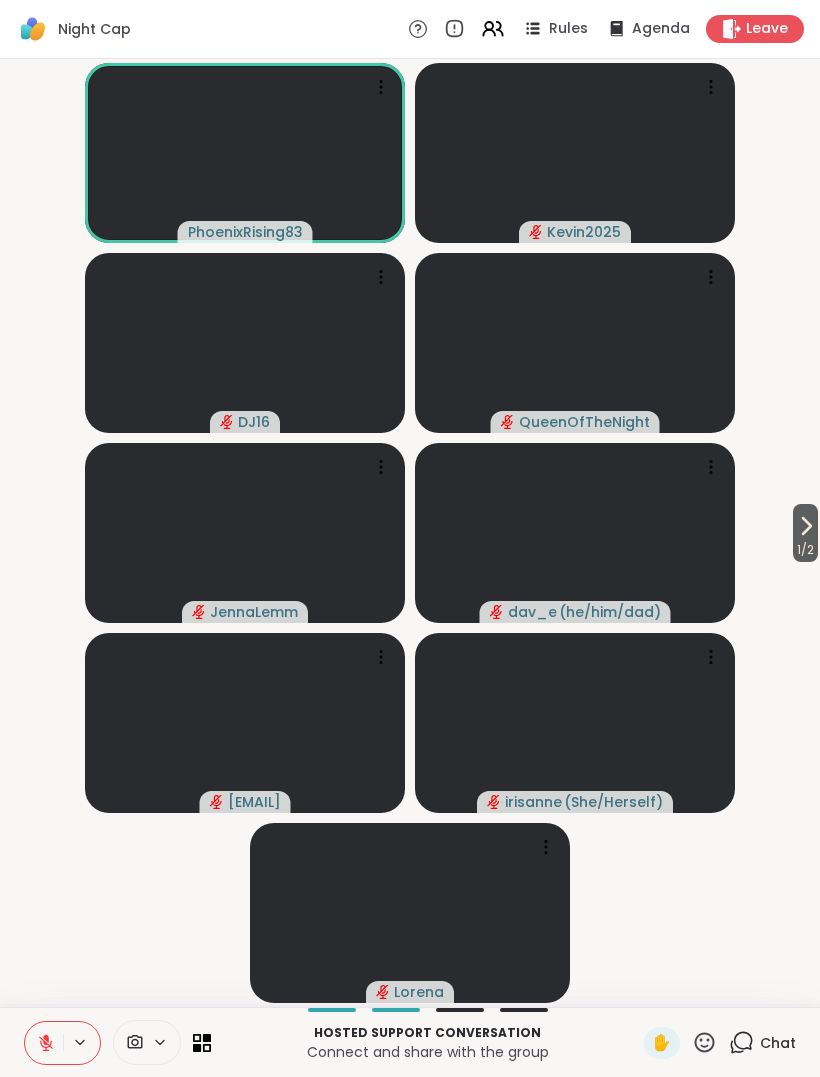 click on "Chat" at bounding box center [762, 1043] 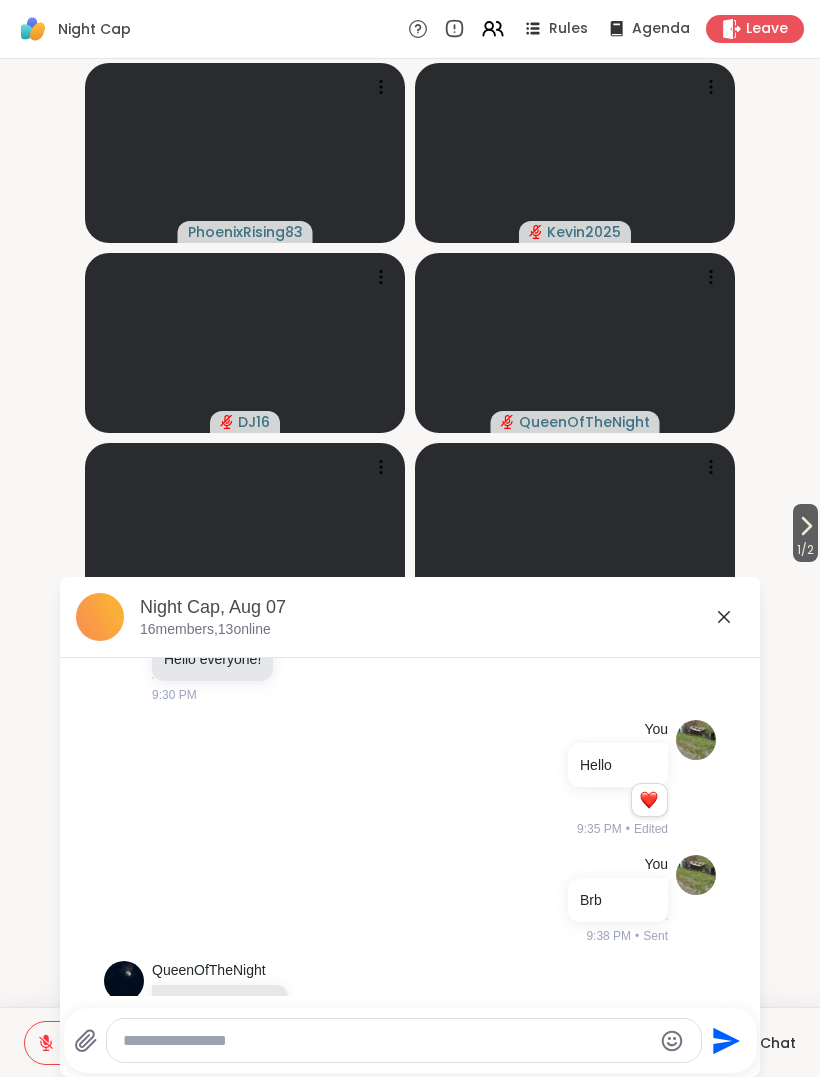 scroll, scrollTop: 0, scrollLeft: 0, axis: both 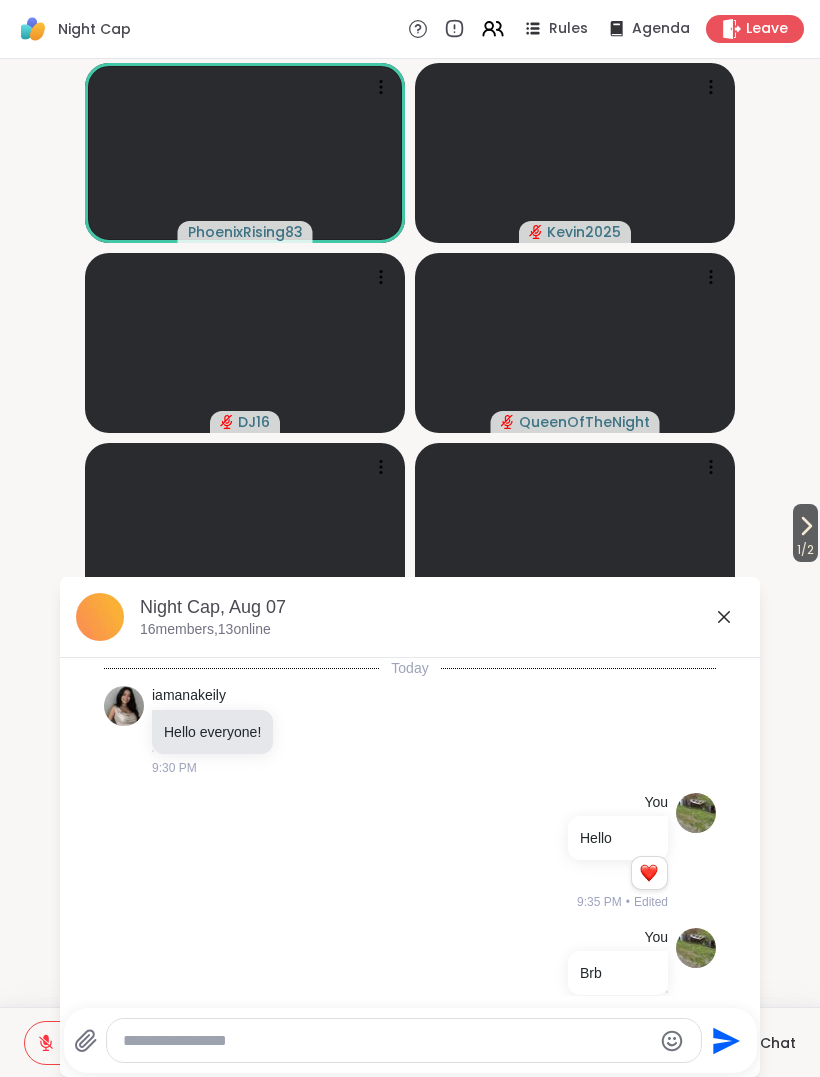 click 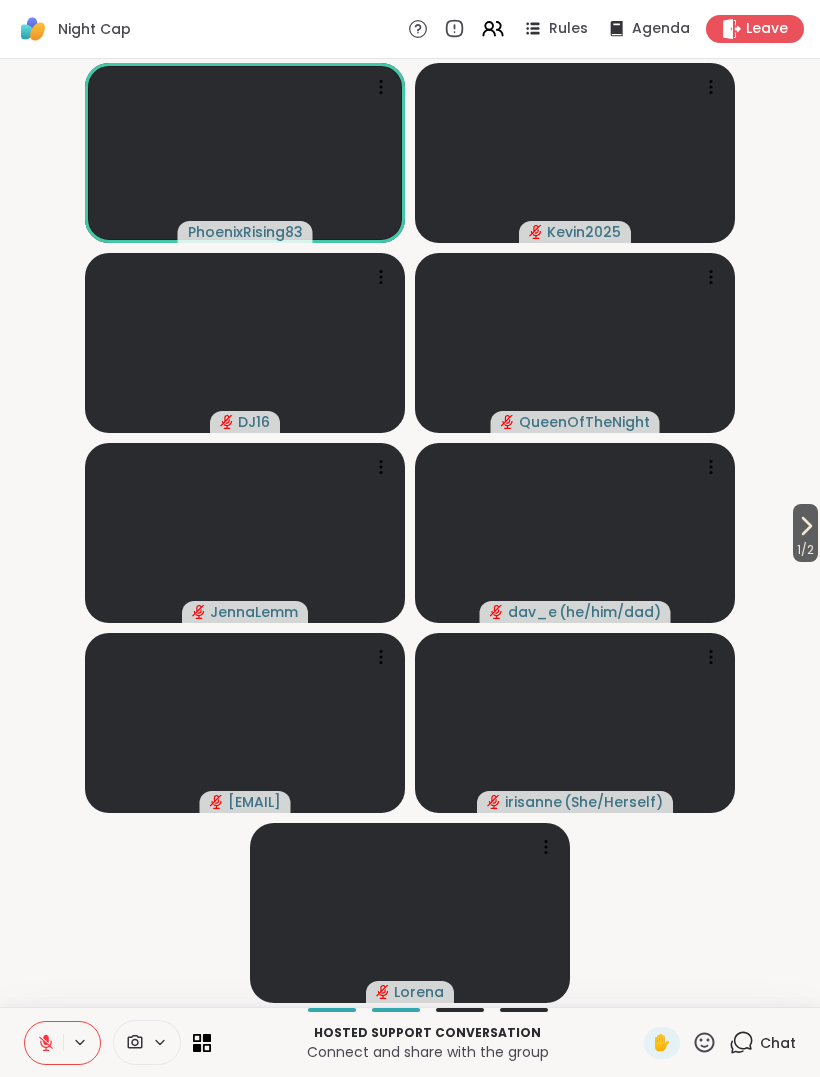 click 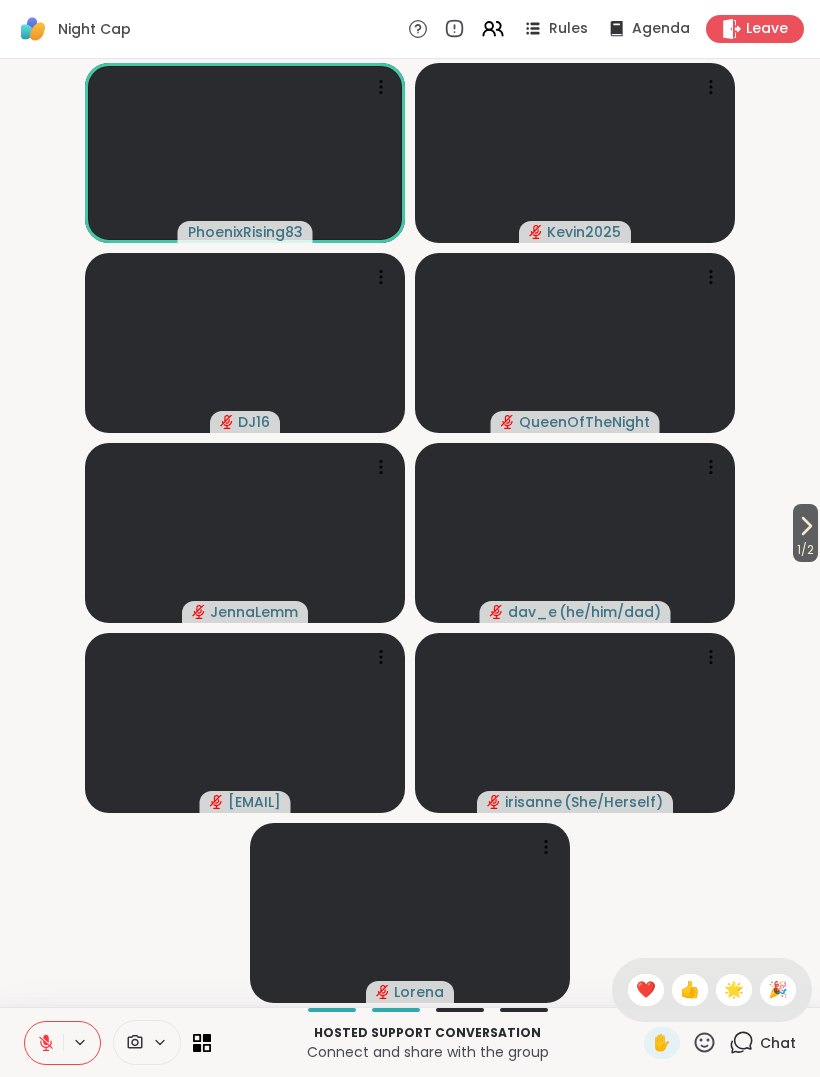click on "[USERNAME]  /  [USERNAME] [USERNAME] [USERNAME] [USERNAME] [USERNAME] [USERNAME] [USERNAME] [USERNAME] [USERNAME] ( [PRONOUNS] ) [USERNAME] [USERNAME] ( [PRONOUNS] ) [USERNAME]" at bounding box center (410, 533) 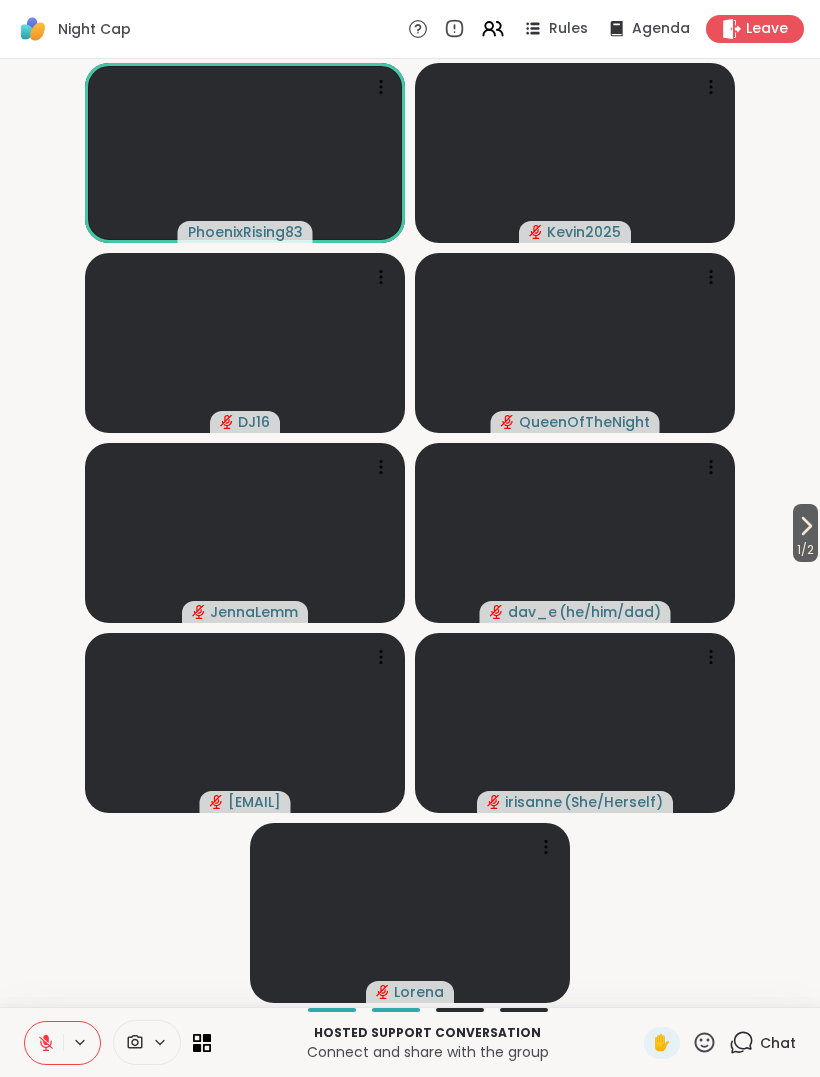 click 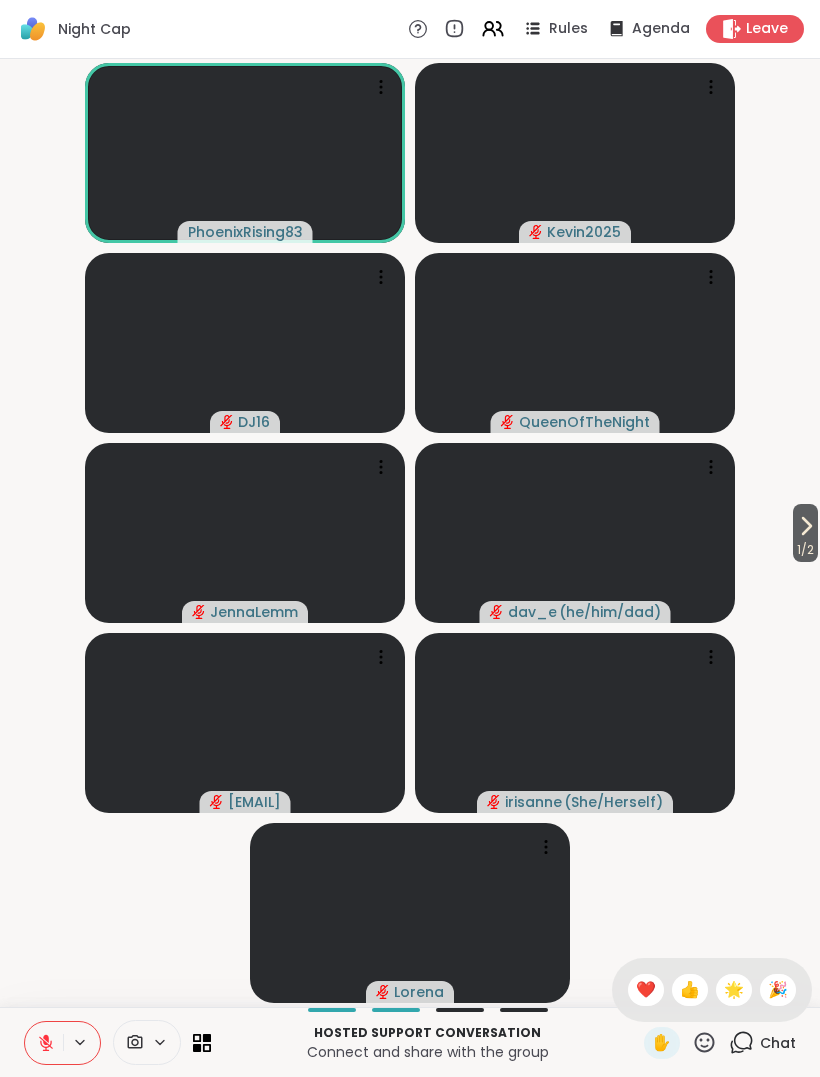 click on "👍" at bounding box center (690, 990) 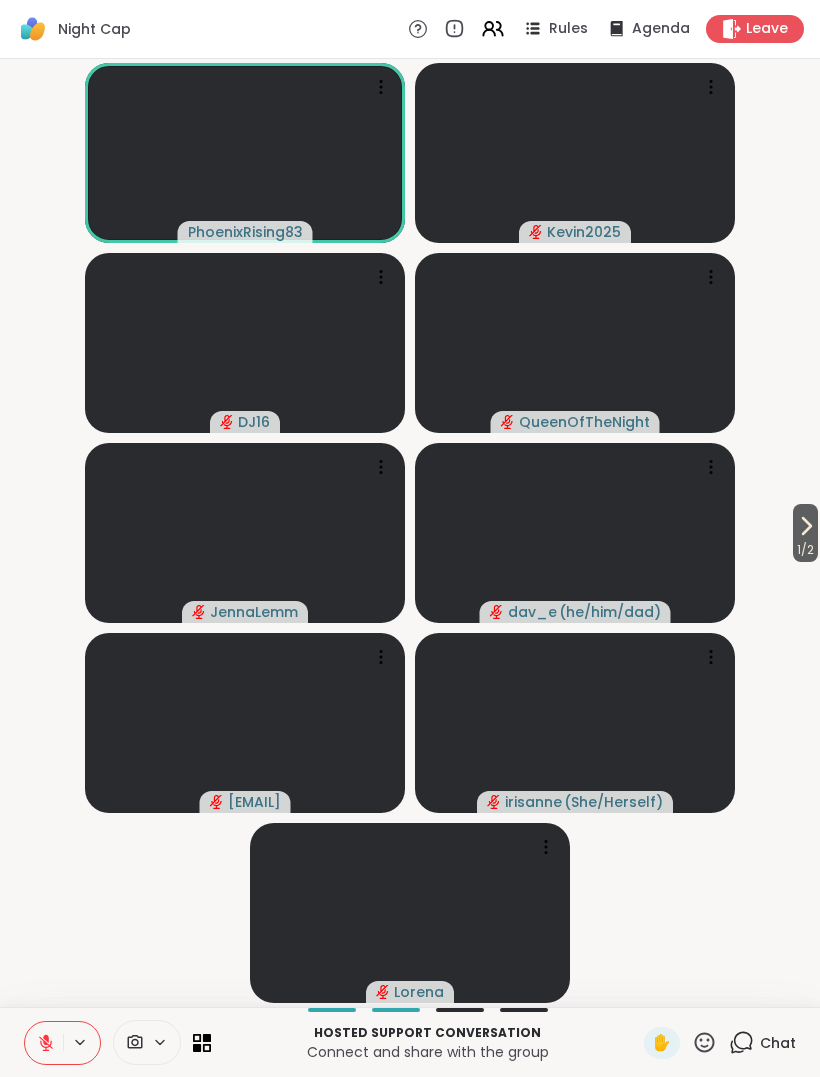 click 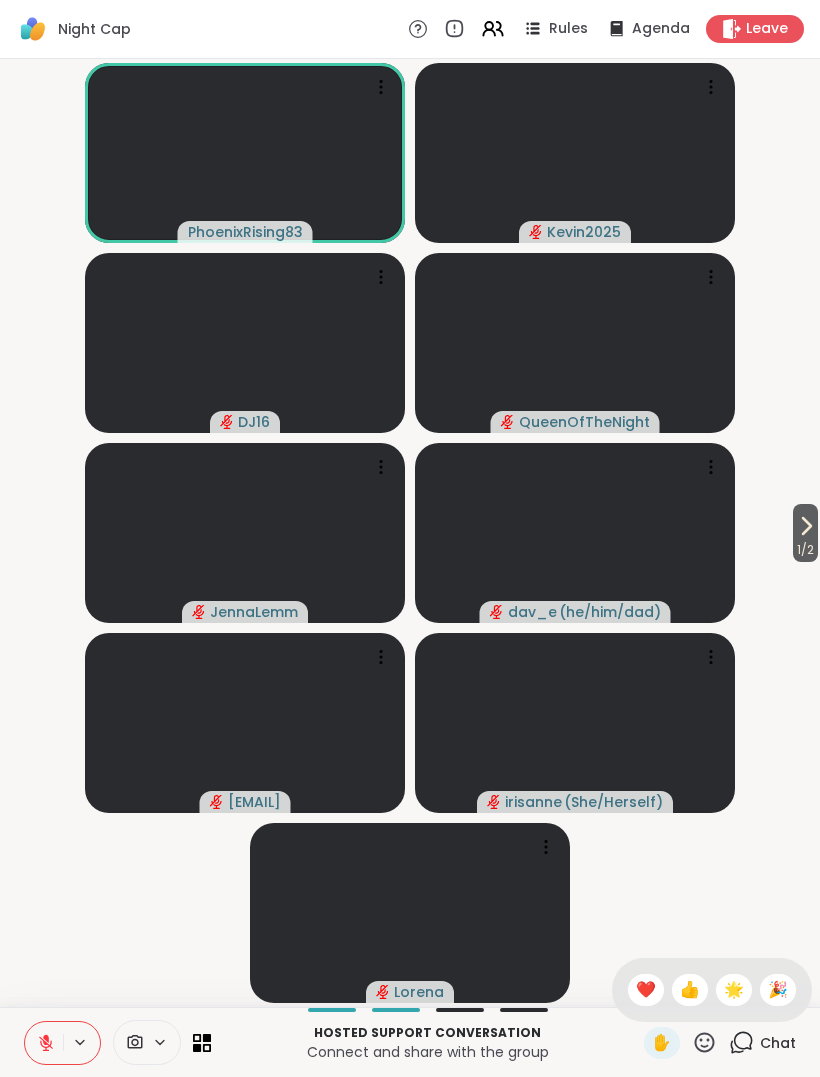 click on "[USERNAME]  /  [USERNAME] [USERNAME] [USERNAME] [USERNAME] [USERNAME] [USERNAME] [USERNAME] [USERNAME] [USERNAME] ( [PRONOUNS] ) [USERNAME] [USERNAME] ( [PRONOUNS] ) [USERNAME]" at bounding box center [410, 533] 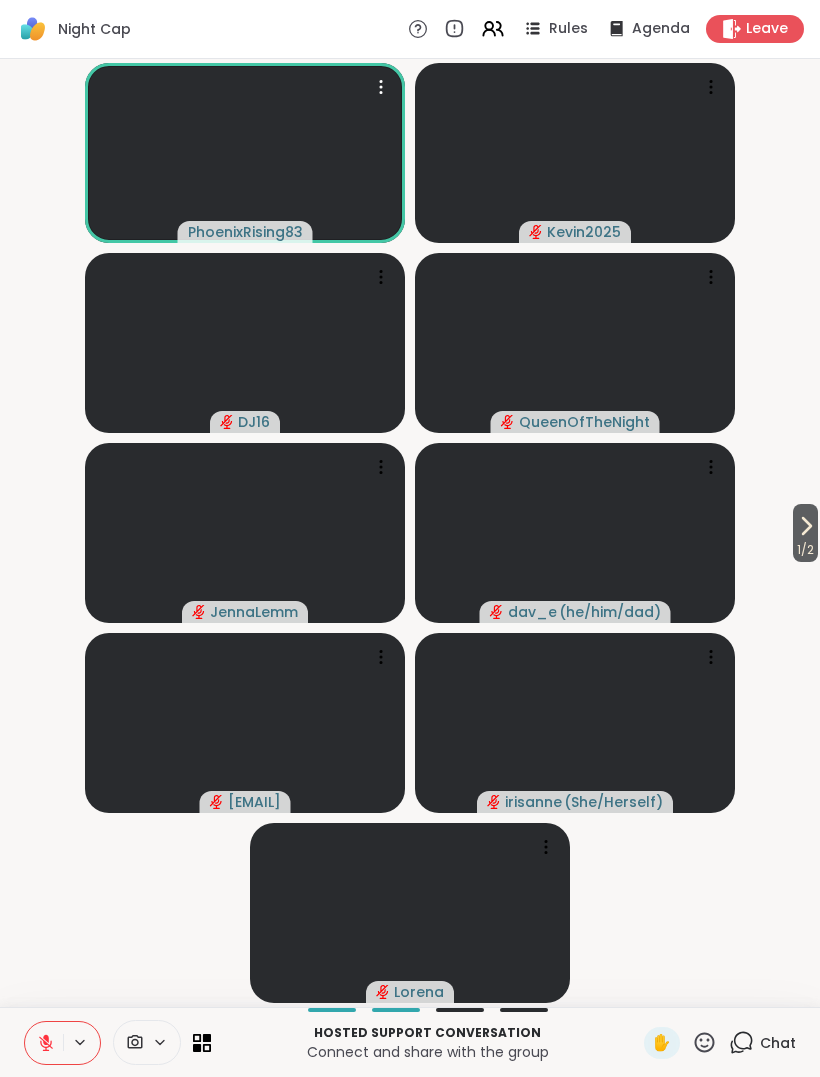 click at bounding box center (245, 153) 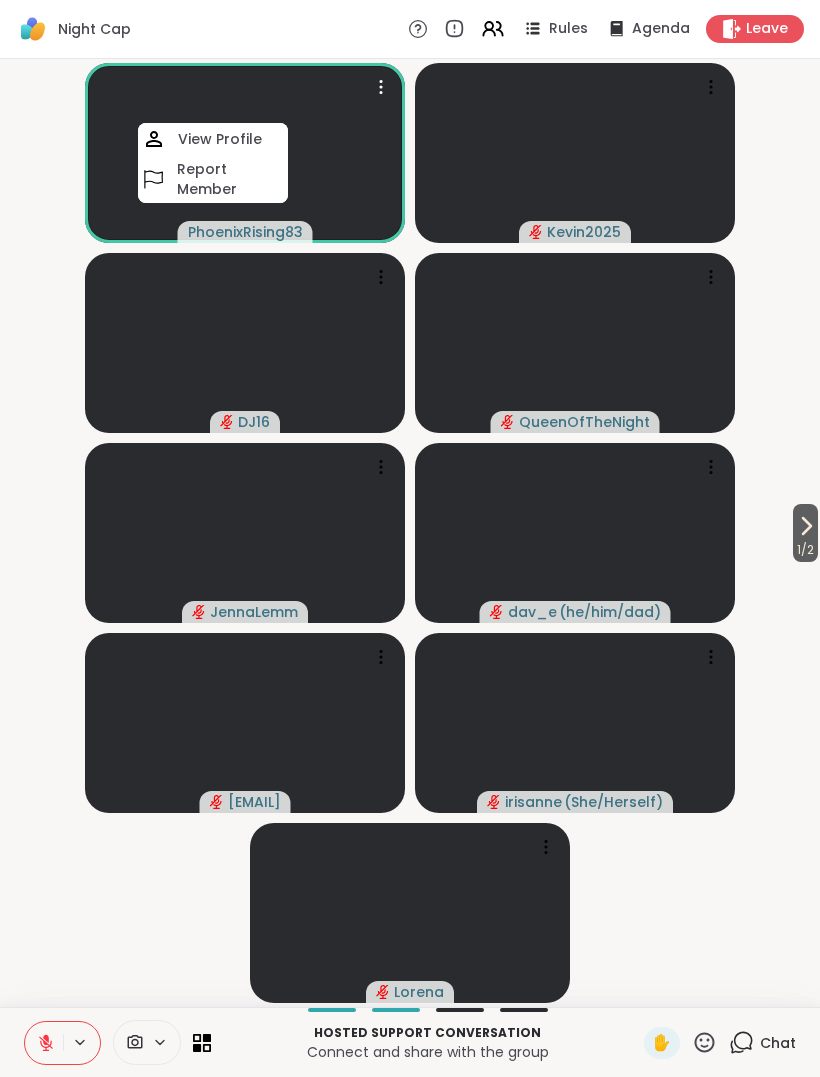click at bounding box center [245, 153] 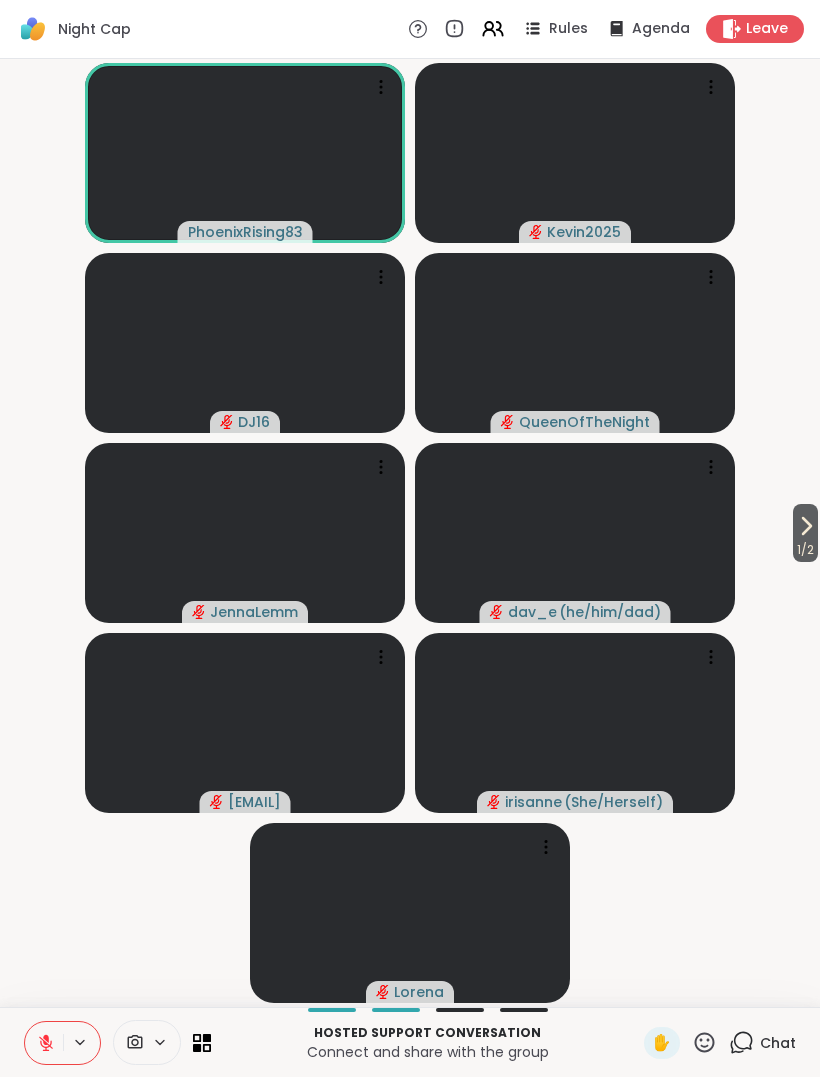 click 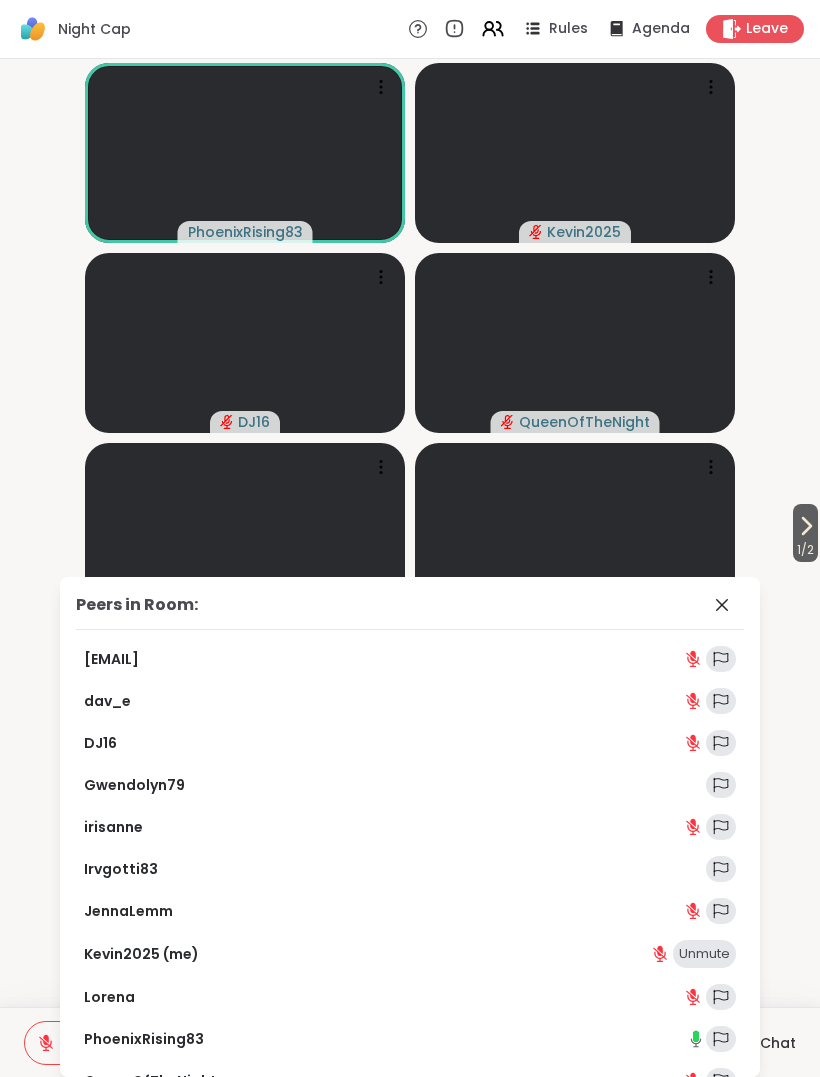 click on "[USERNAME]  /  [USERNAME] [USERNAME] [USERNAME] [USERNAME] [USERNAME] [USERNAME] [USERNAME] [USERNAME] [USERNAME] ( [PRONOUNS] ) [USERNAME] [USERNAME] ( [PRONOUNS] ) [USERNAME]" at bounding box center [410, 533] 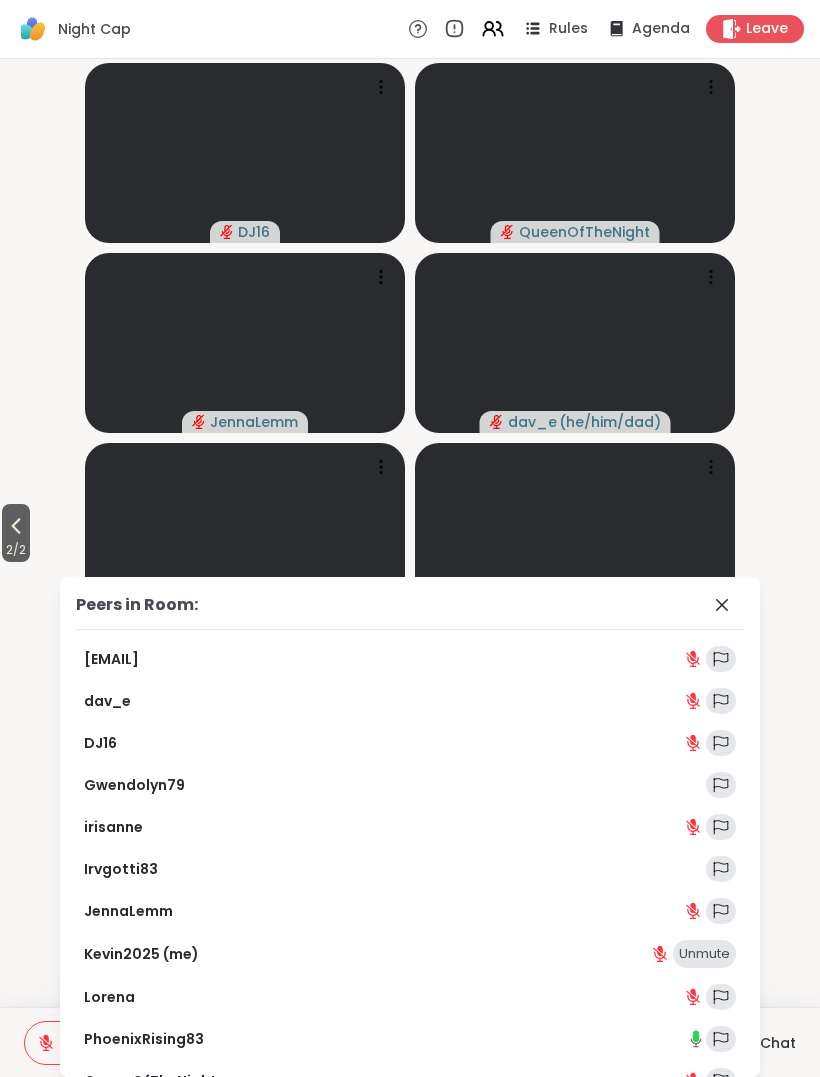 click 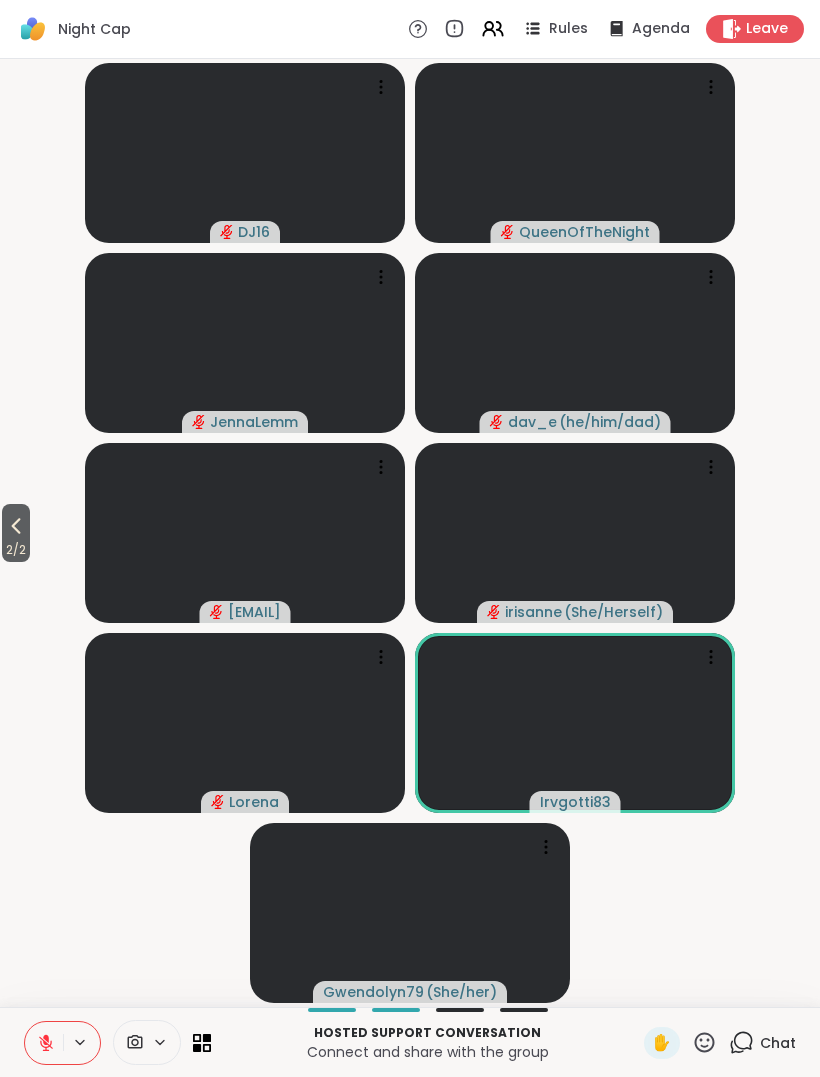 click on "2  /  2" at bounding box center [16, 533] 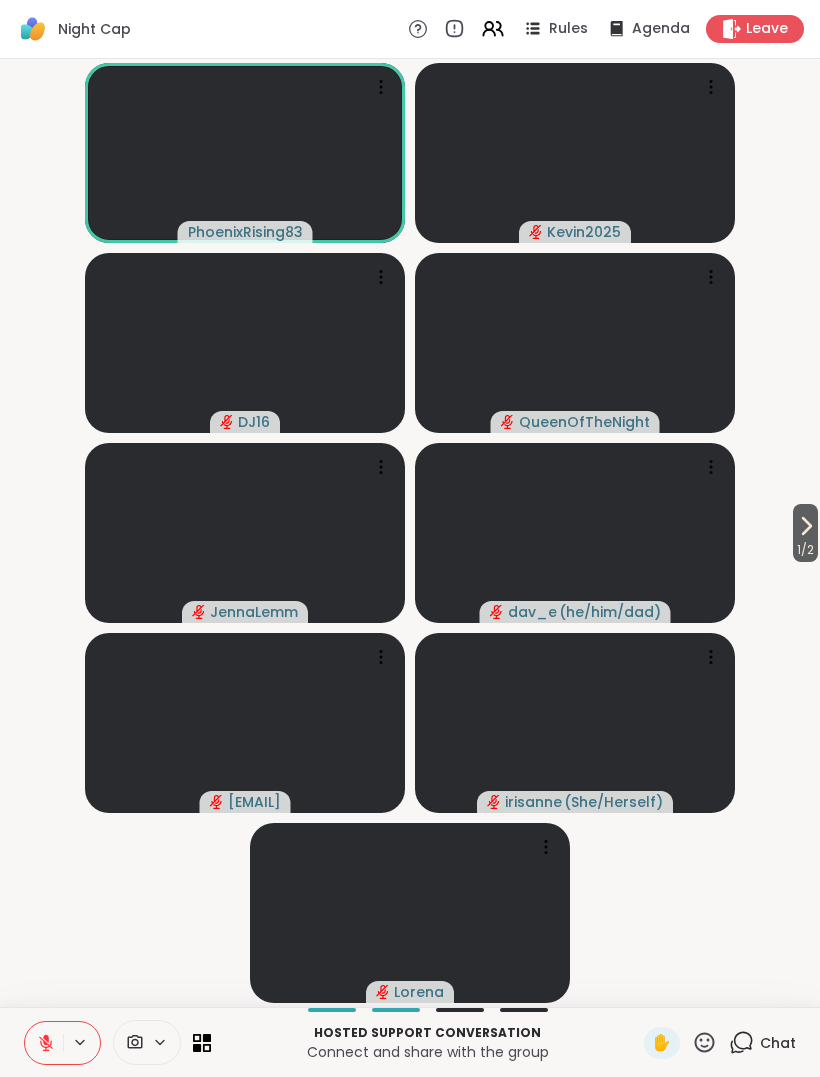 click 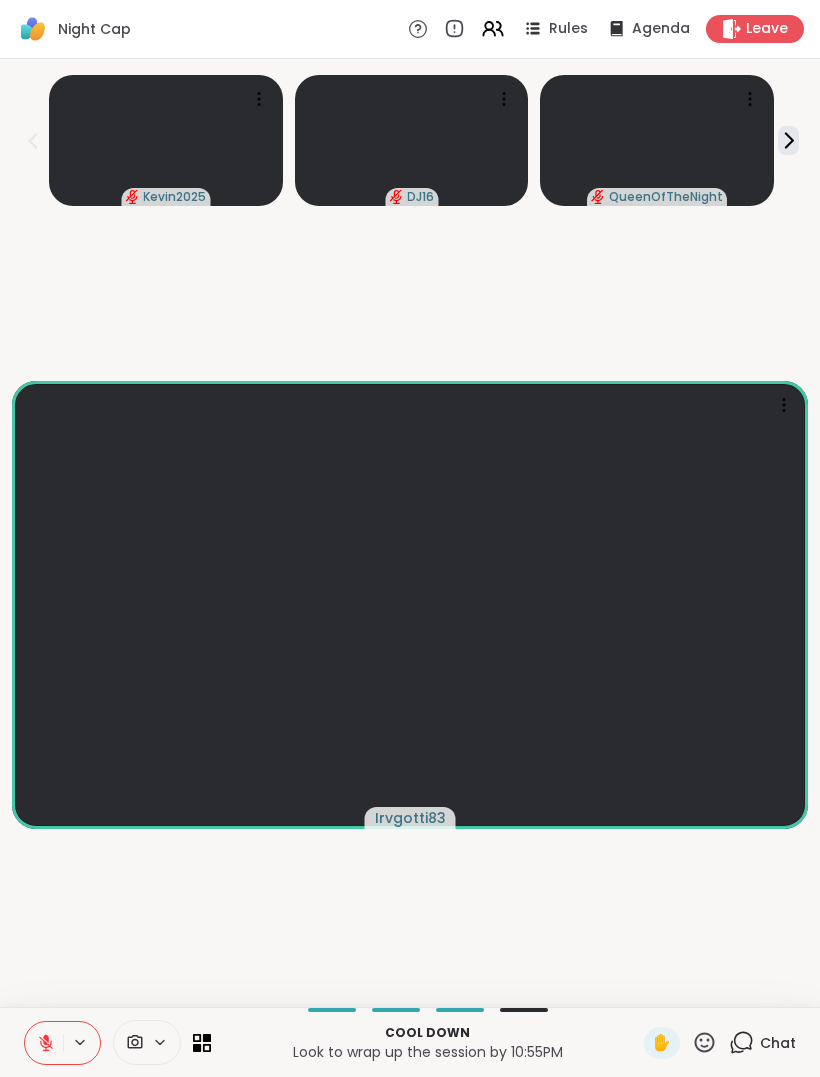 click on "[USERNAME] [USERNAME] [USERNAME]" at bounding box center (410, 136) 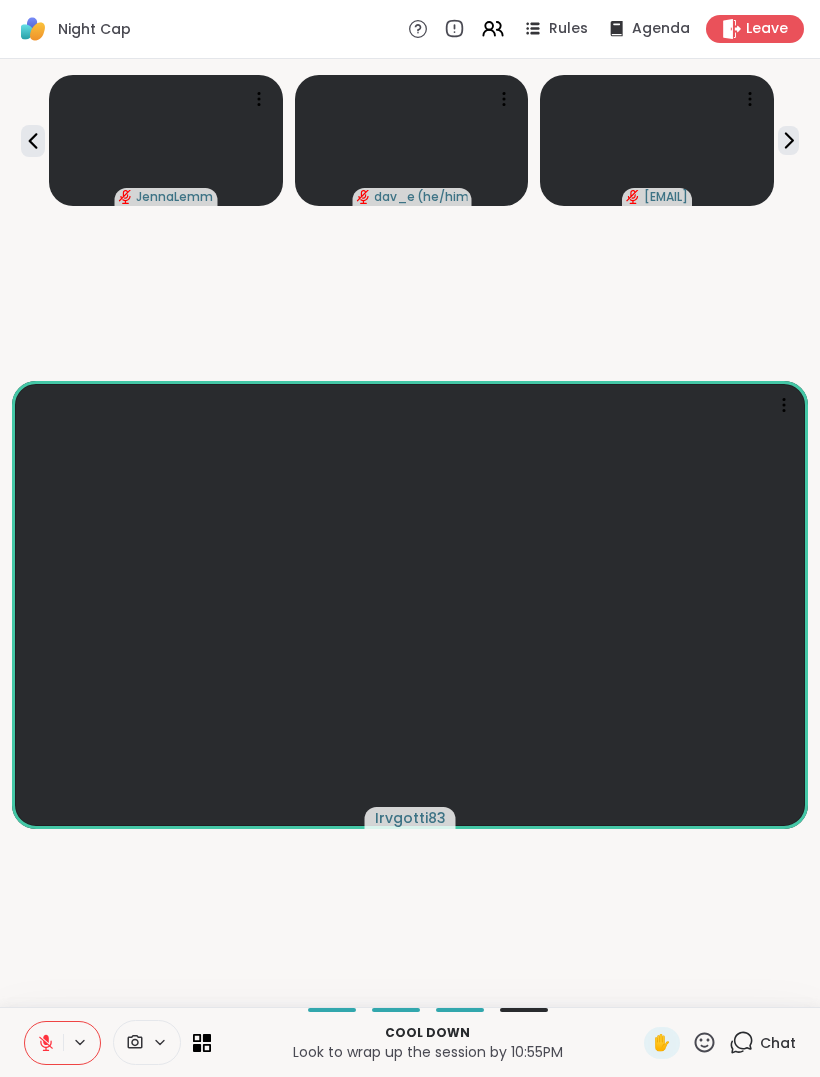 click at bounding box center (788, 140) 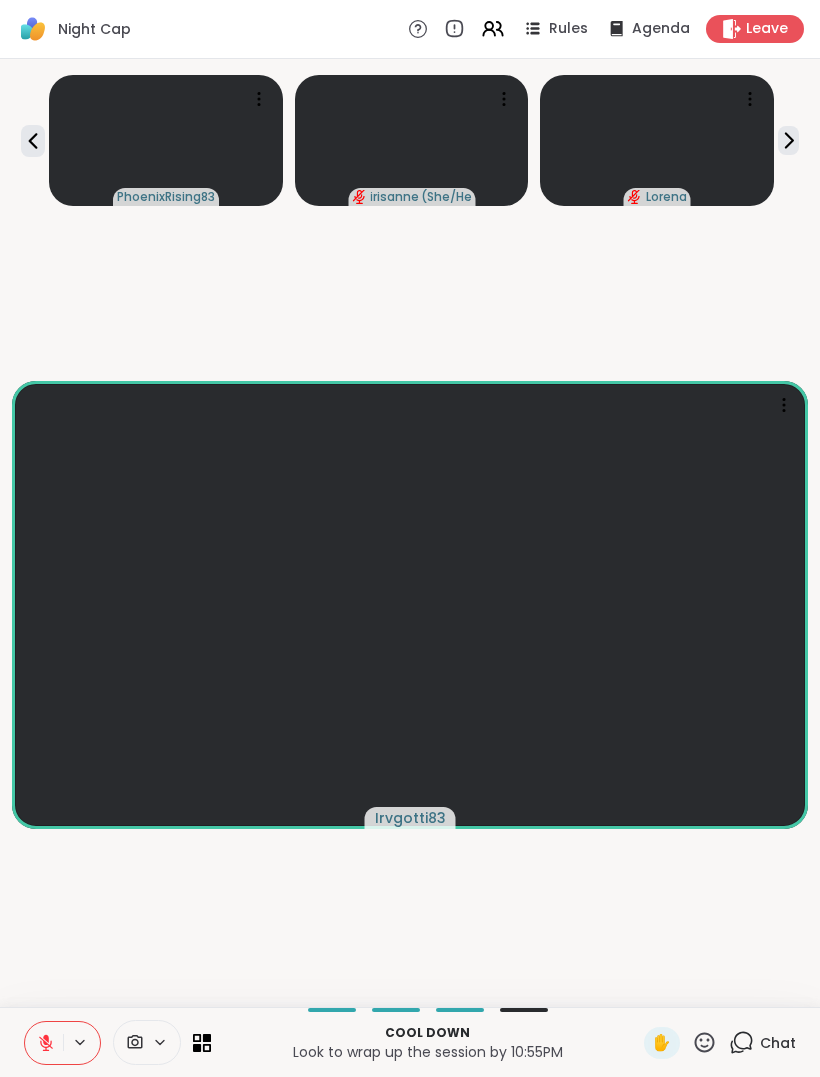 click at bounding box center [657, 140] 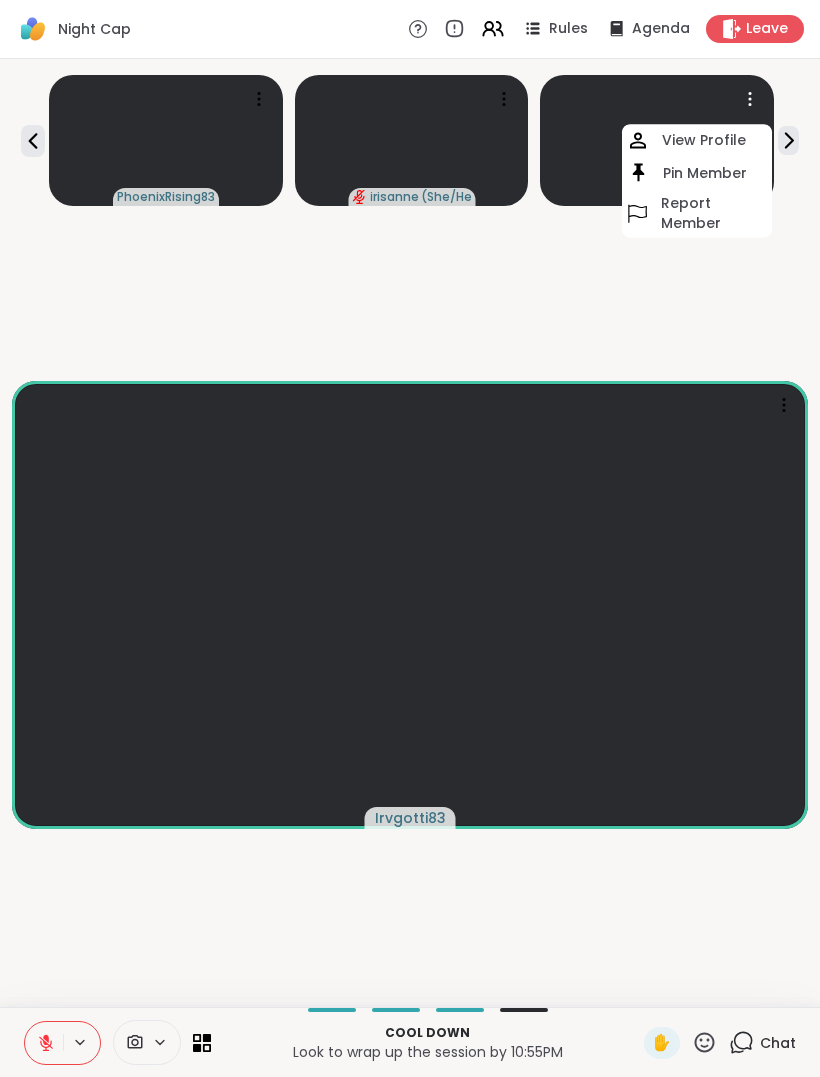 click 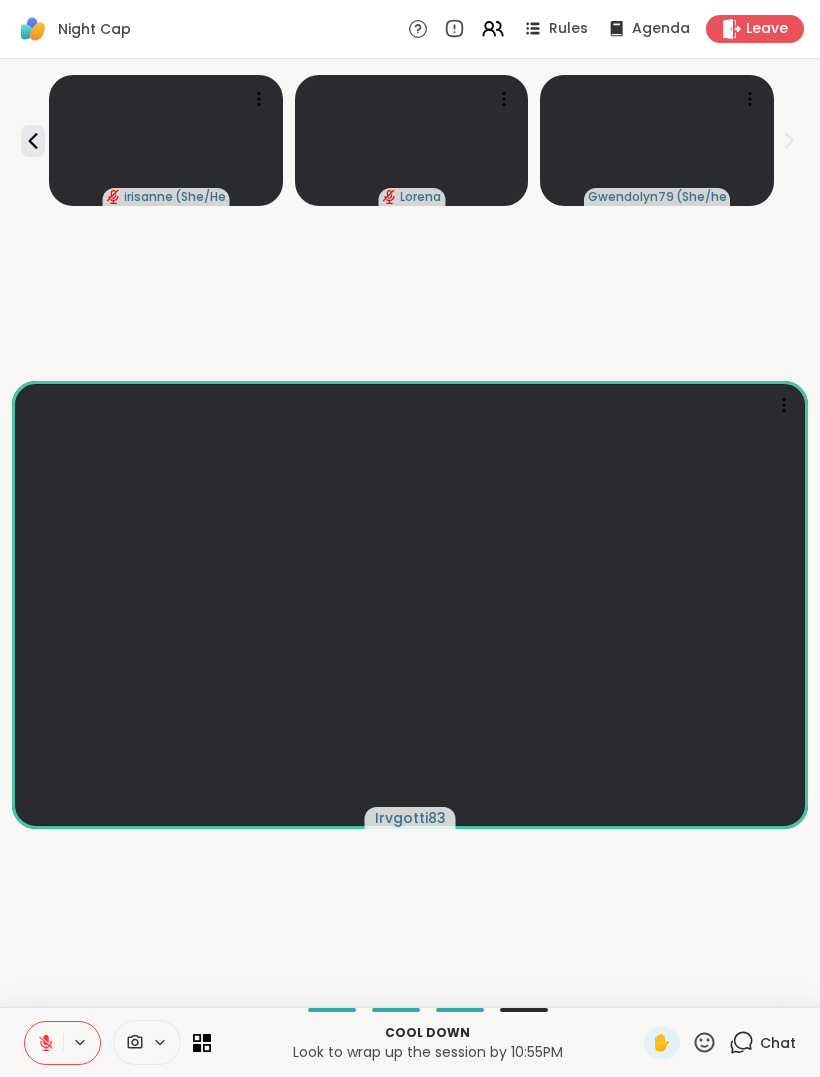 click 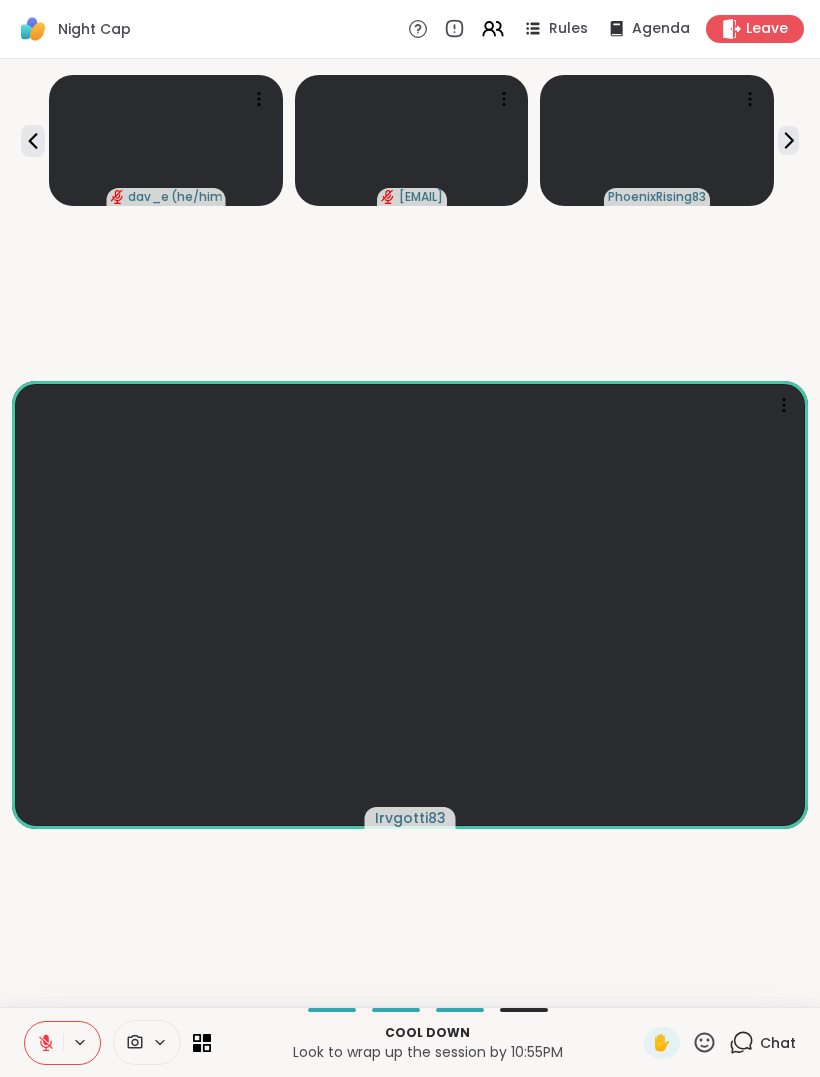 click 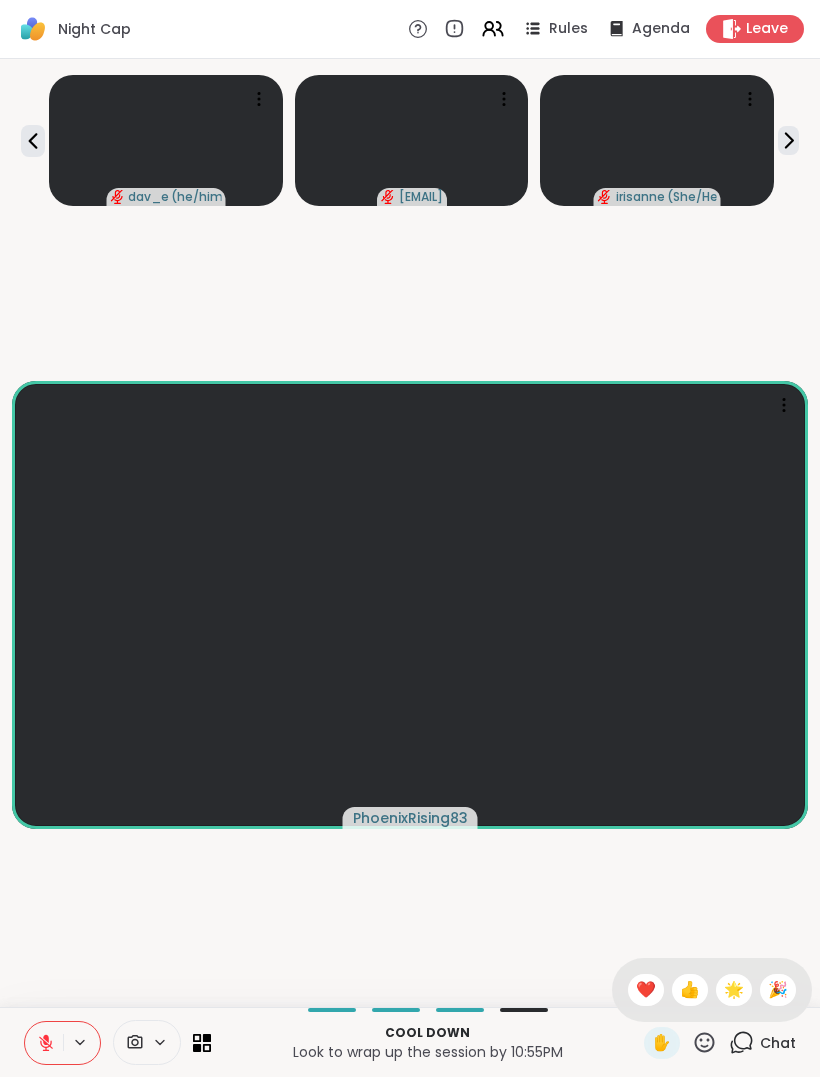 click 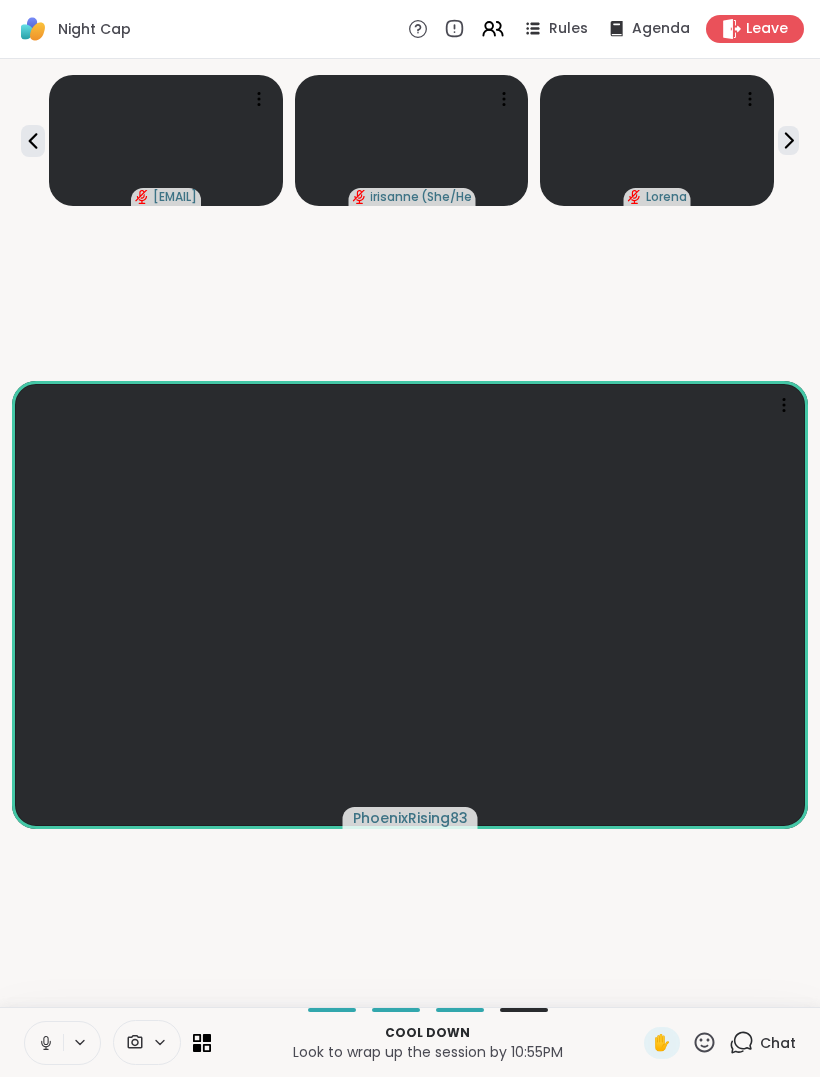 click 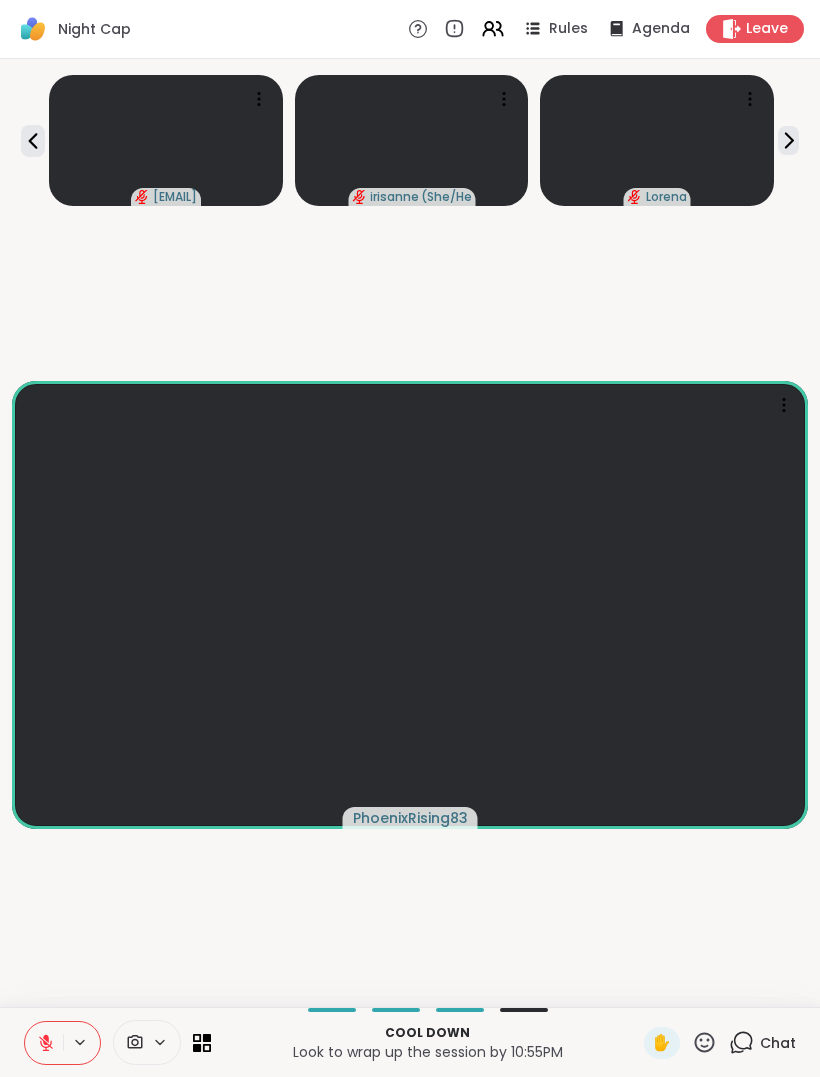 click 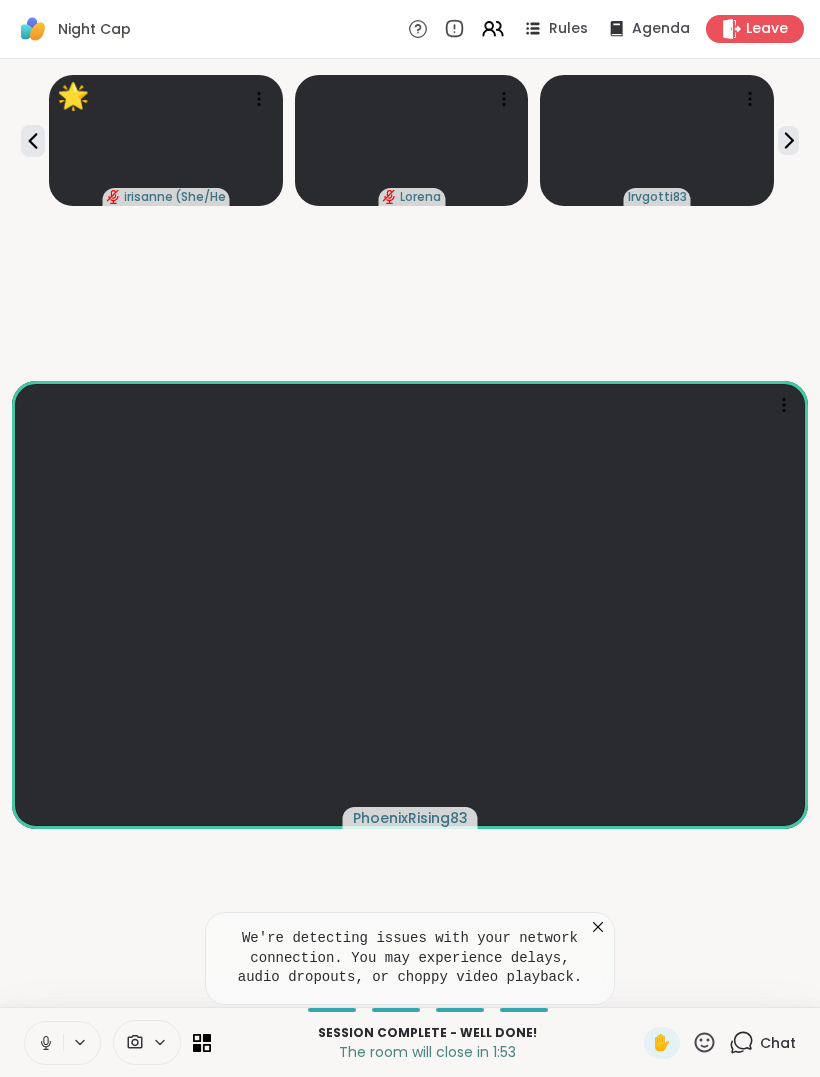 click 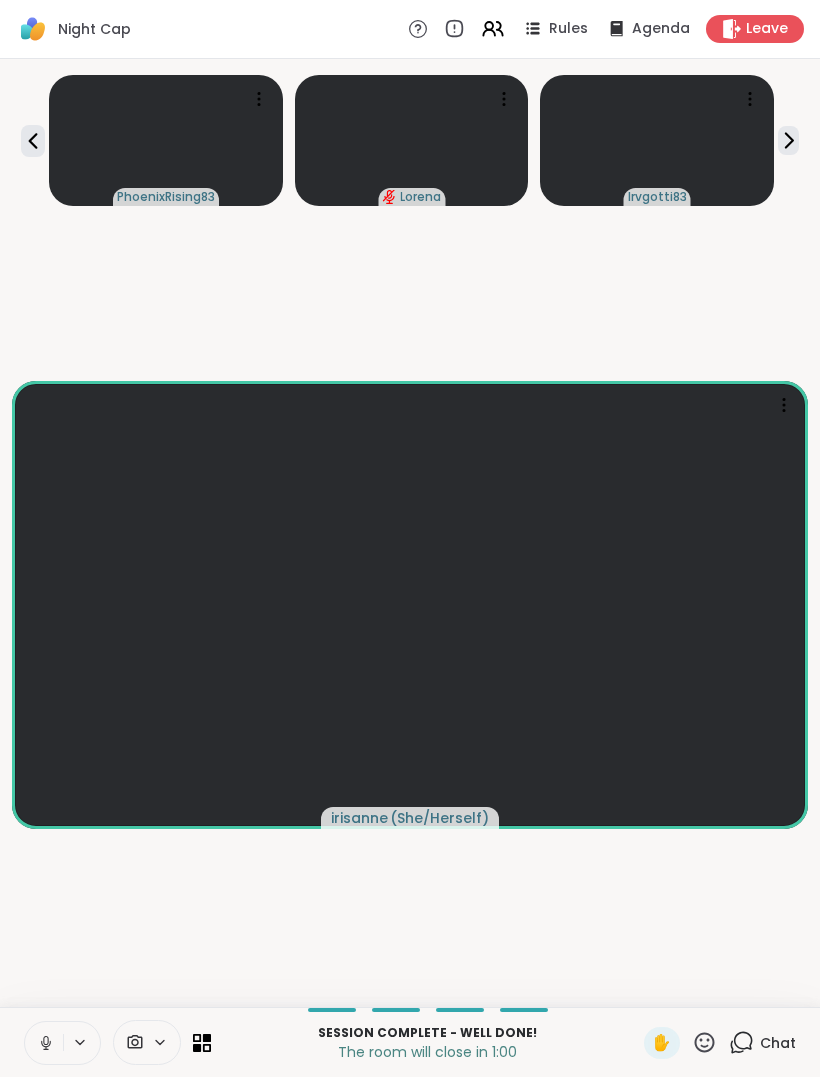 click at bounding box center (44, 1043) 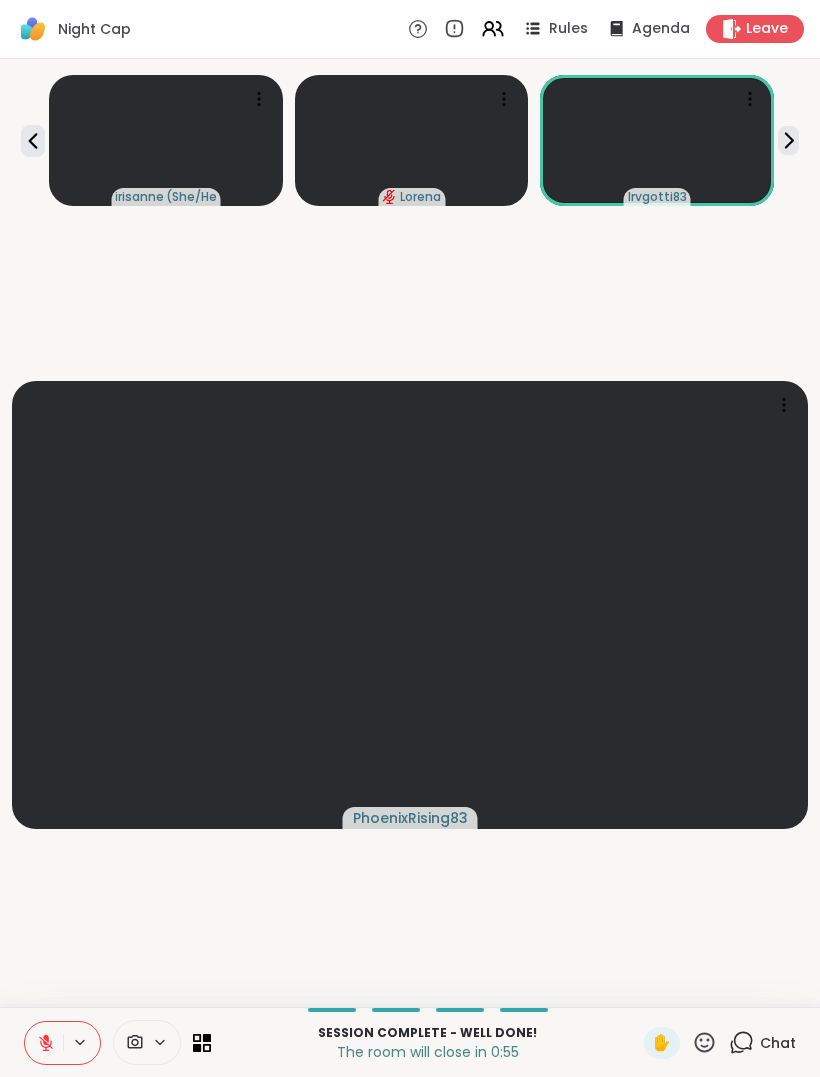 click 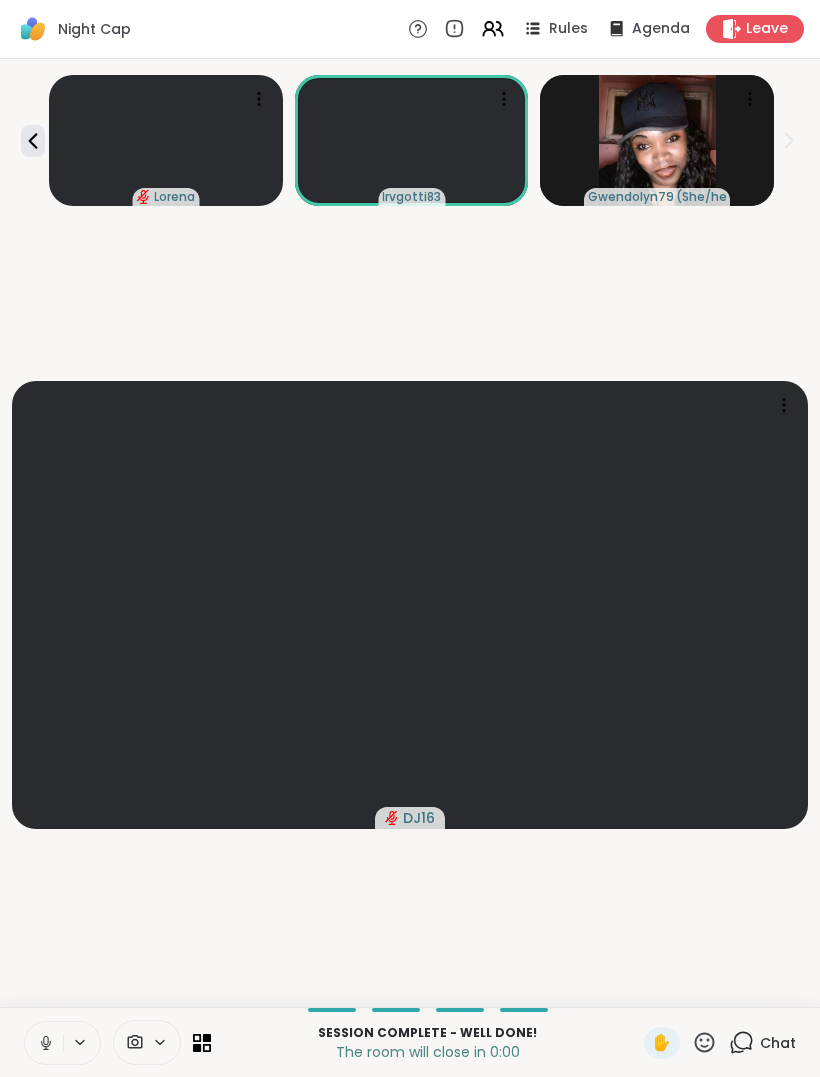 click on "Leave" at bounding box center (755, 29) 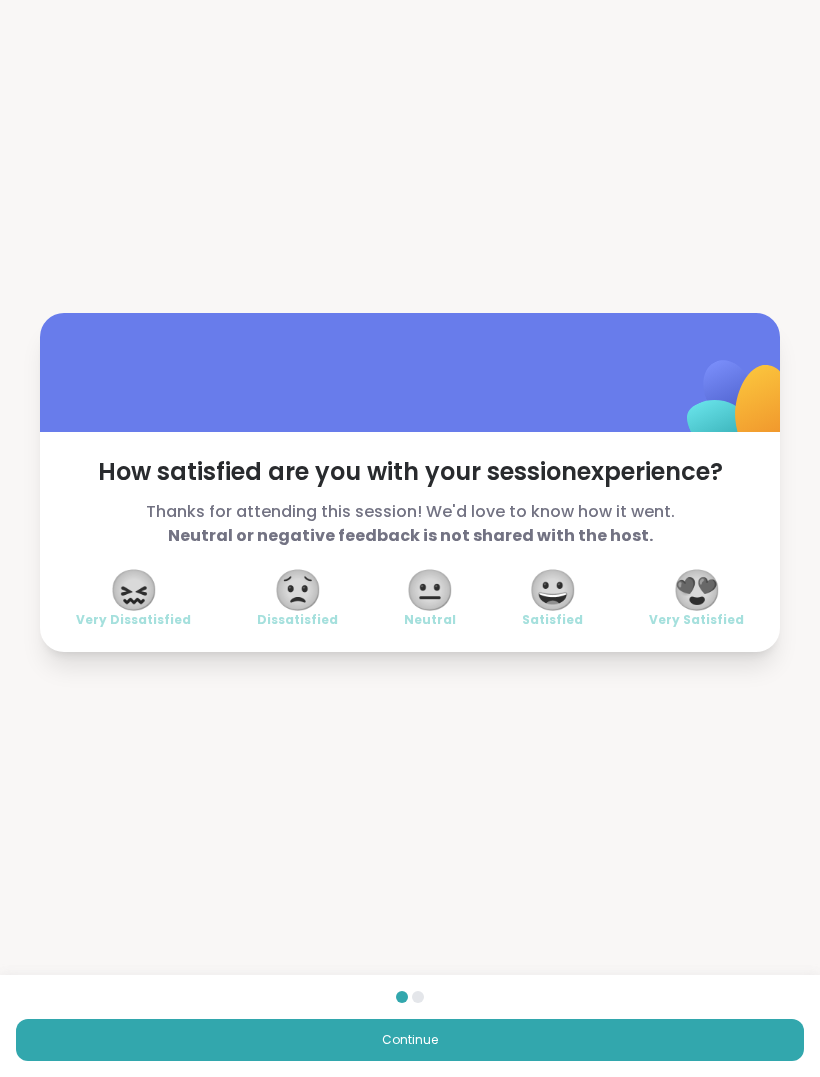 click on "😍" at bounding box center [697, 590] 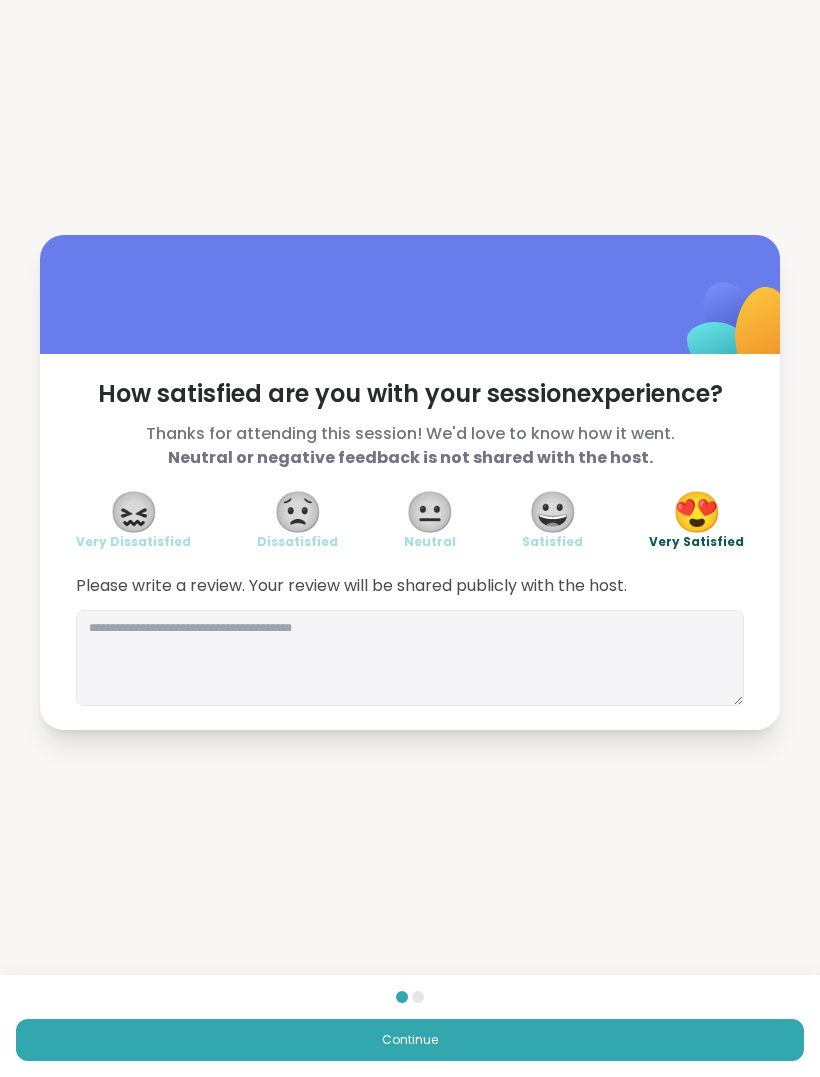 click on "Continue" at bounding box center (410, 1040) 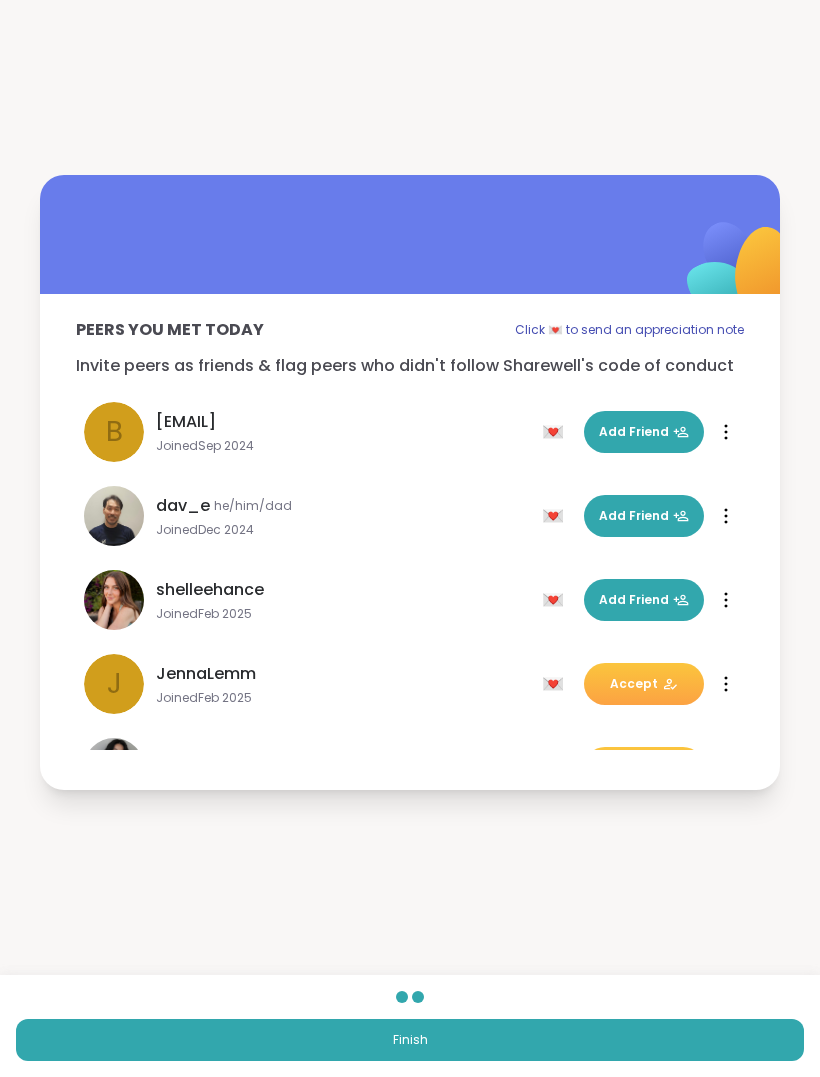 click on "Finish" at bounding box center (410, 1040) 